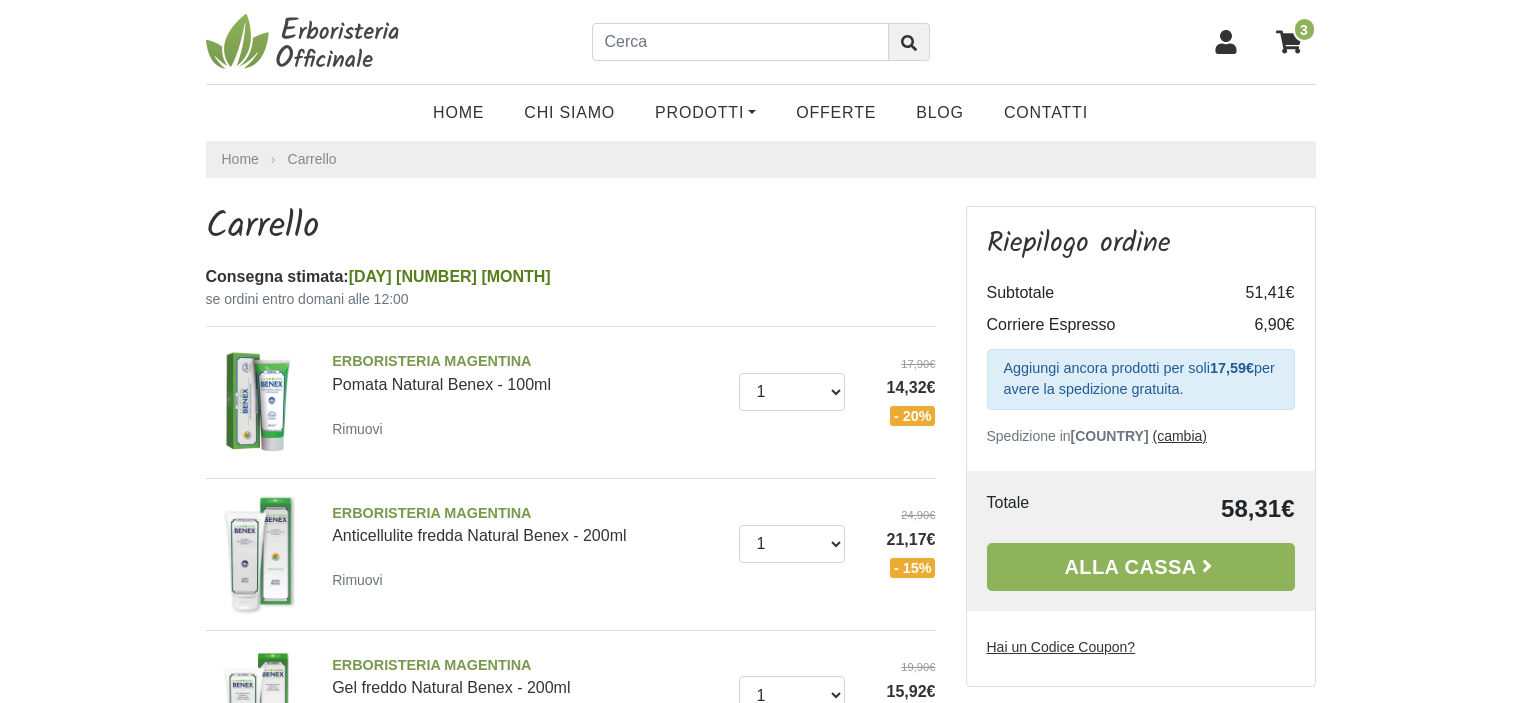 scroll, scrollTop: 0, scrollLeft: 0, axis: both 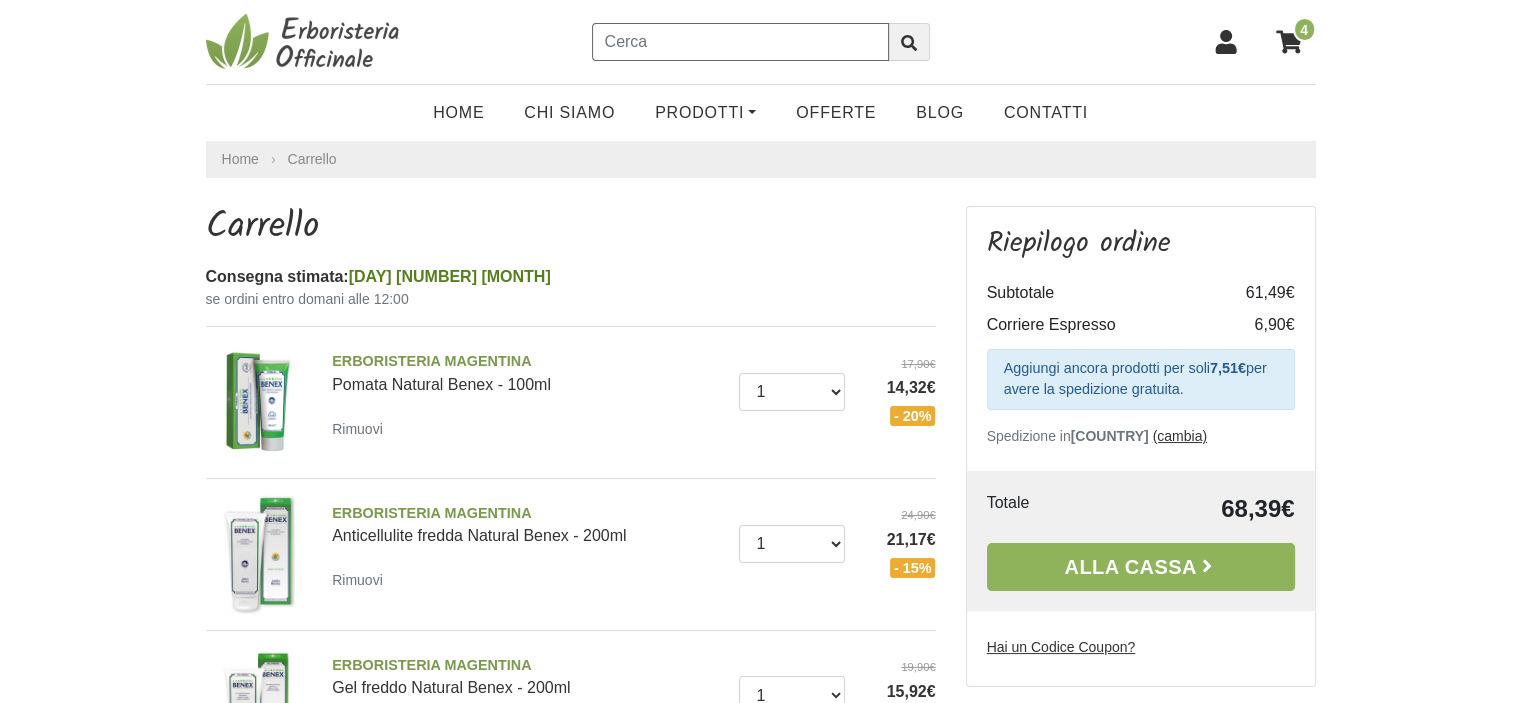 click at bounding box center (740, 42) 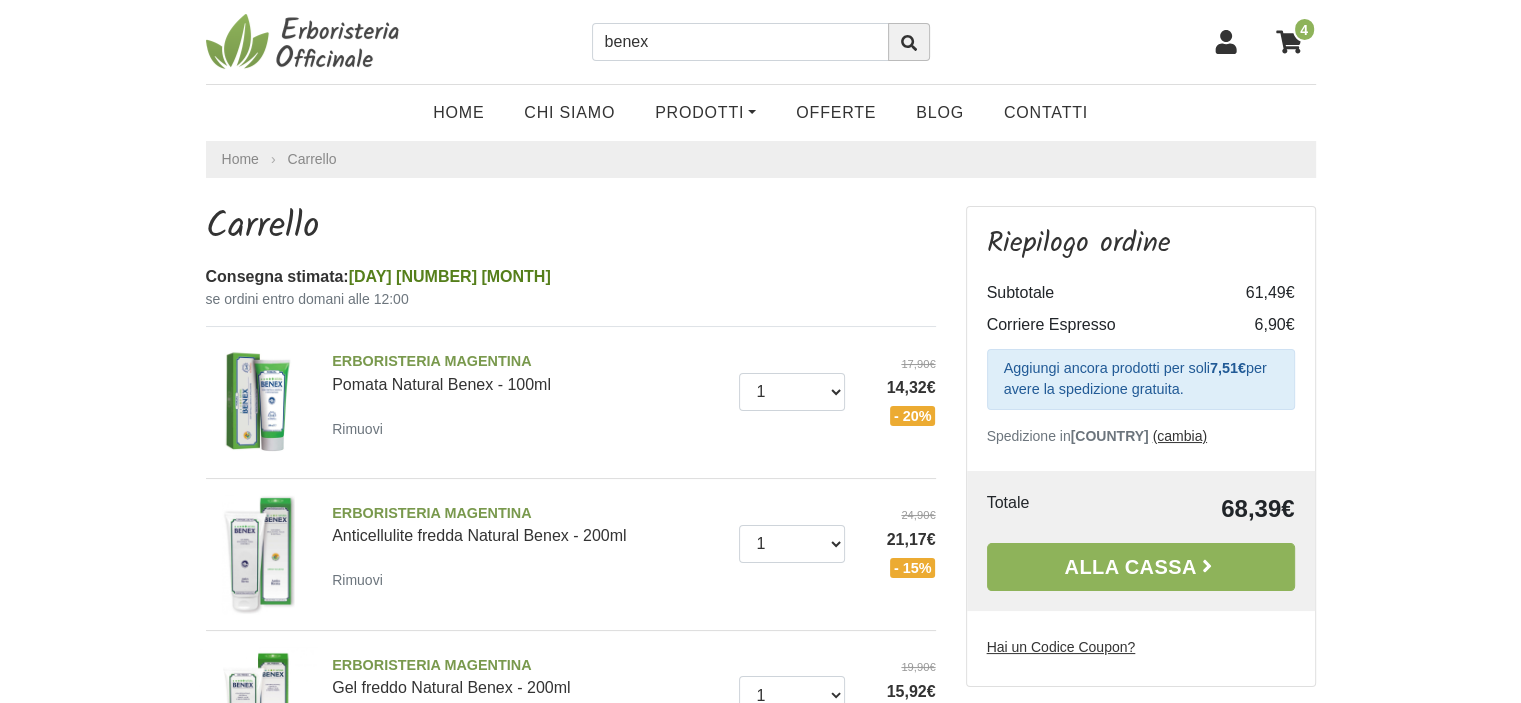 click at bounding box center (909, 43) 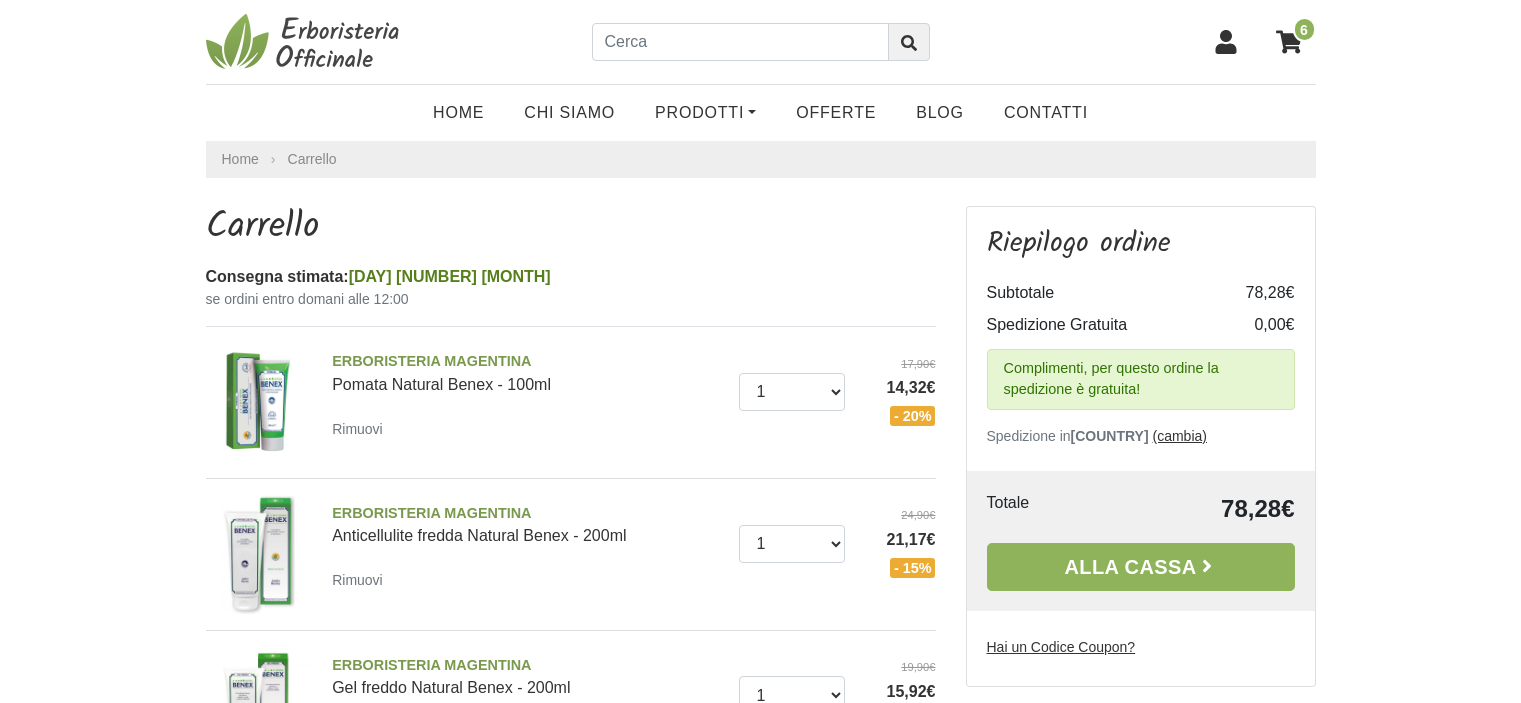 scroll, scrollTop: 0, scrollLeft: 0, axis: both 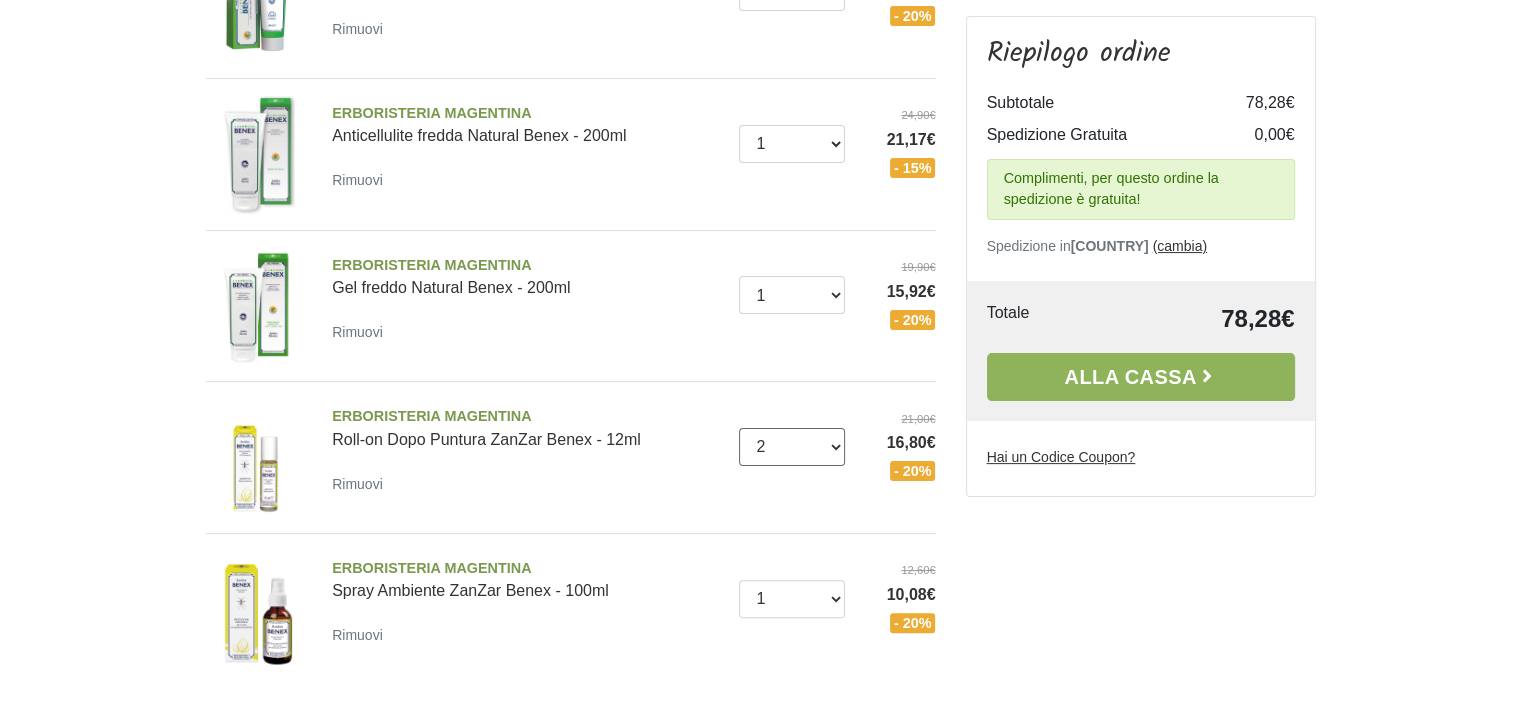 click on "0 (Rimuovi)
1
2
3
4
5
6
7" at bounding box center (792, 447) 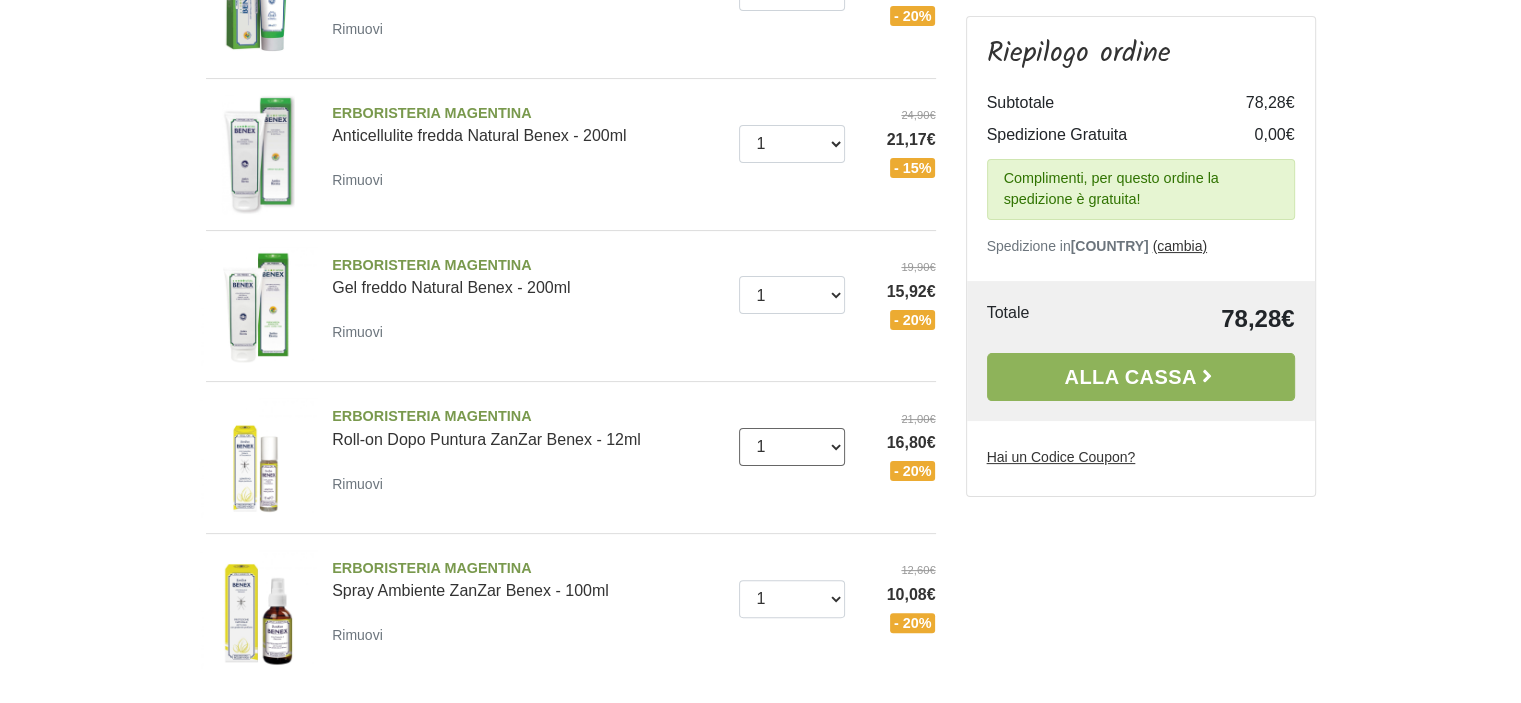 click on "0 (Rimuovi)
1
2
3
4
5
6
7" at bounding box center (792, 447) 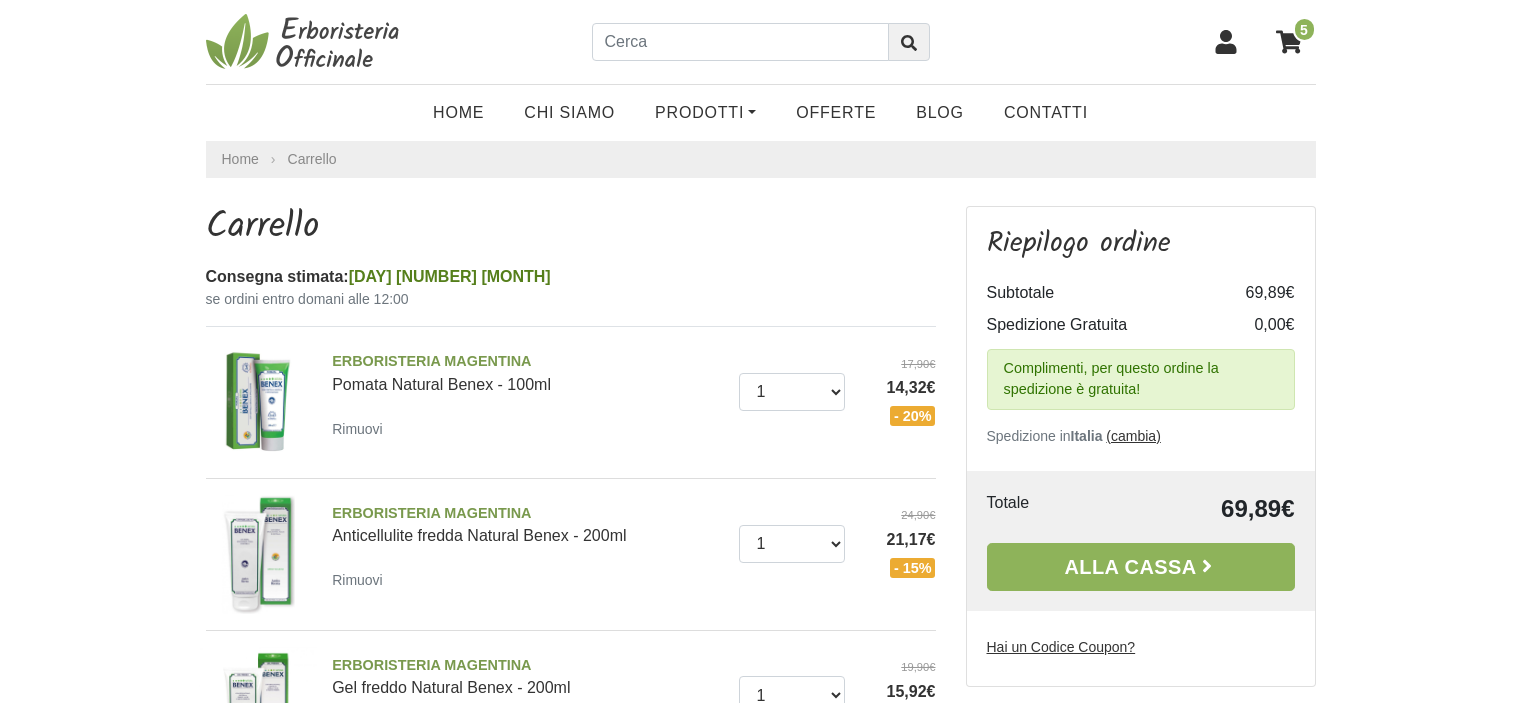 scroll, scrollTop: 400, scrollLeft: 0, axis: vertical 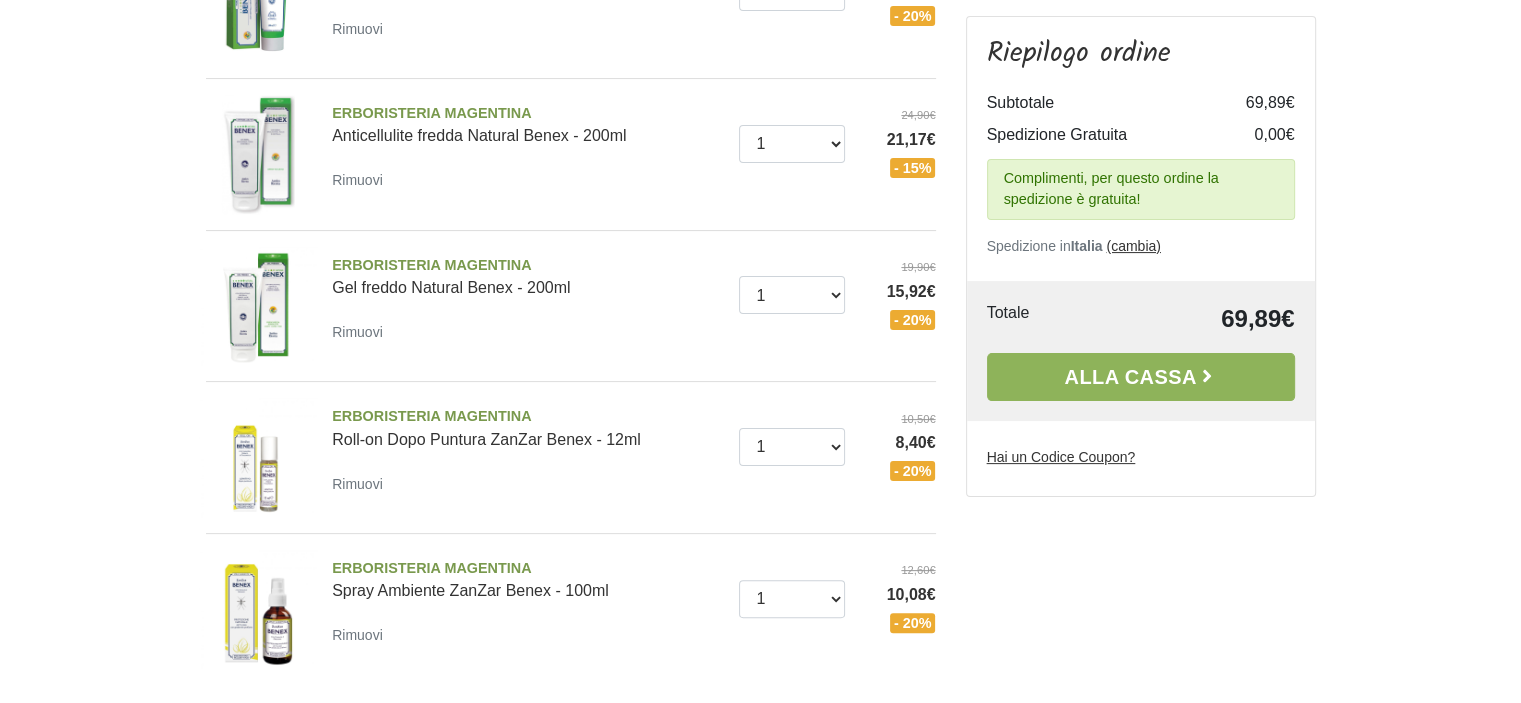click on "Riepilogo ordine
Subtotale
69,89€
Spedizione Gratuita
0,00€
Complimenti, per questo ordine la spedizione è gratuita!
Spedizione in
[COUNTRY]
(cambia)
--- Seleziona ---
[COUNTRY]
[COUNTRY]
[COUNTRY]
[COUNTRY]
[COUNTRY]
[COUNTRY]
[COUNTRY]
[COUNTRY]
[COUNTRY]
[COUNTRY]" at bounding box center [1141, 261] 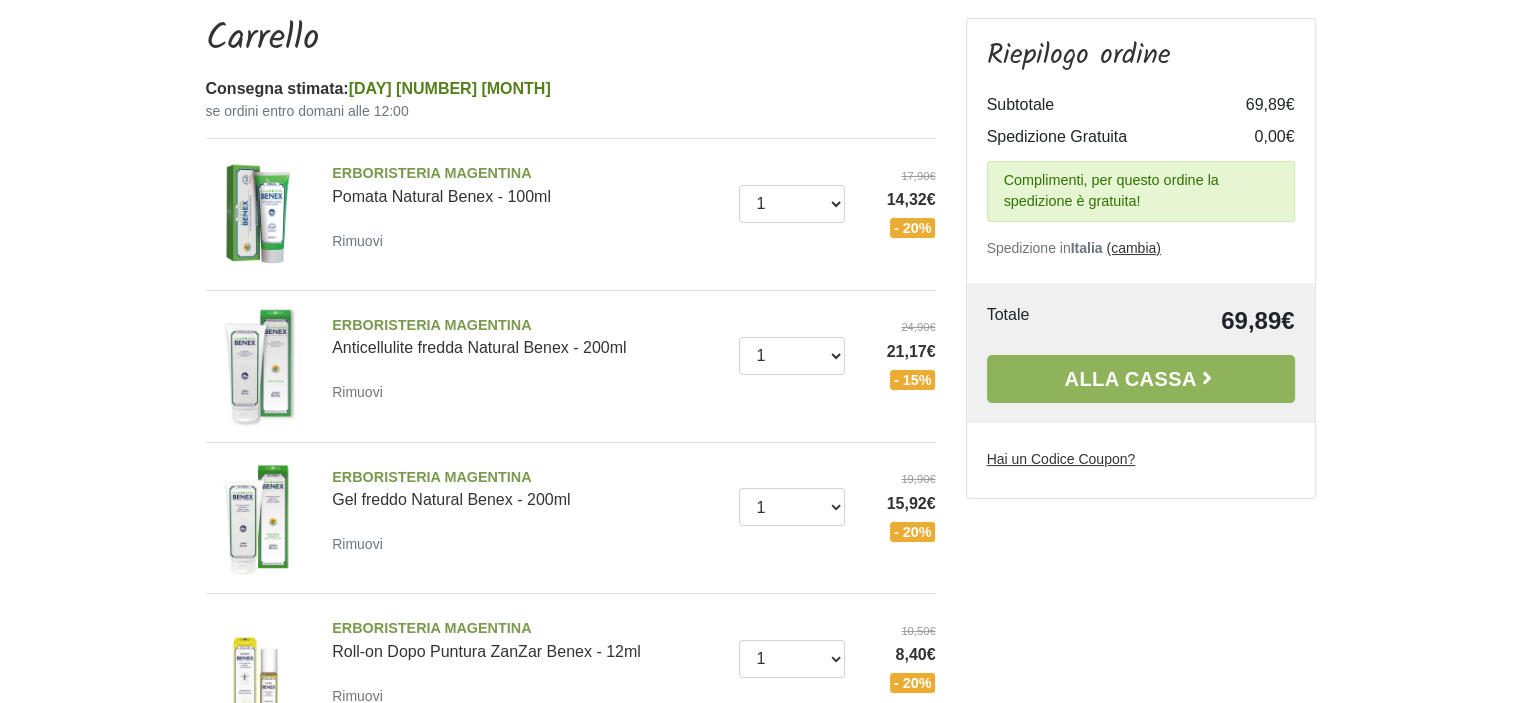 scroll, scrollTop: 300, scrollLeft: 0, axis: vertical 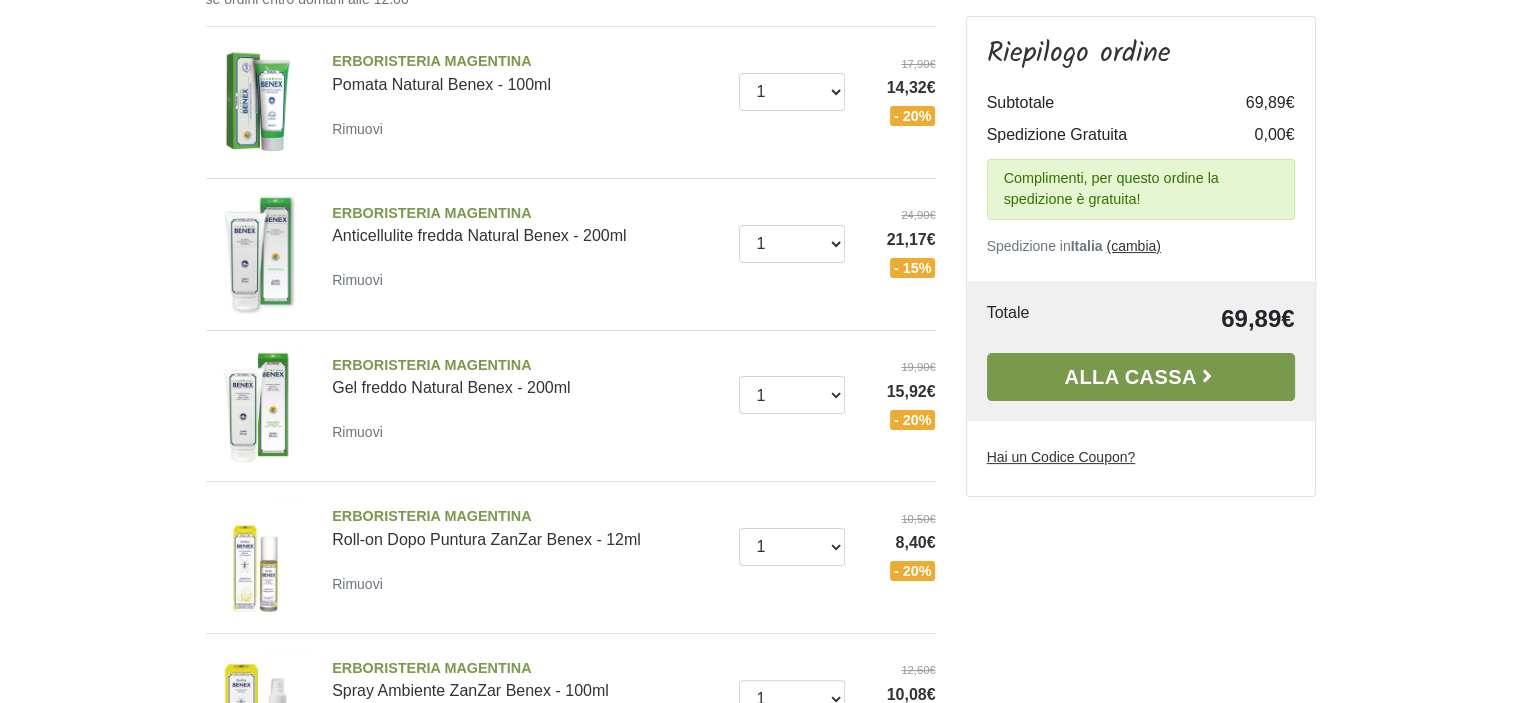 click on "Alla Cassa" at bounding box center (1141, 377) 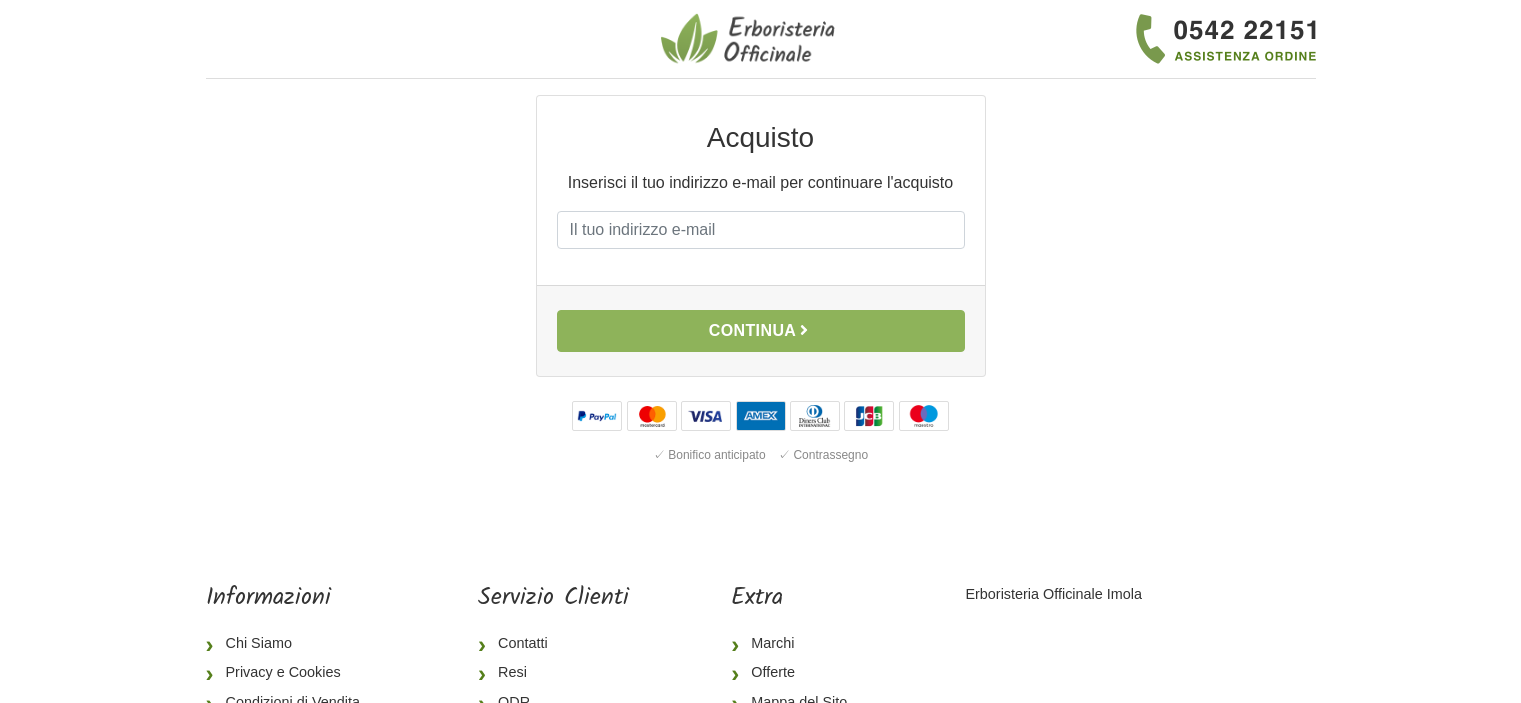 scroll, scrollTop: 0, scrollLeft: 0, axis: both 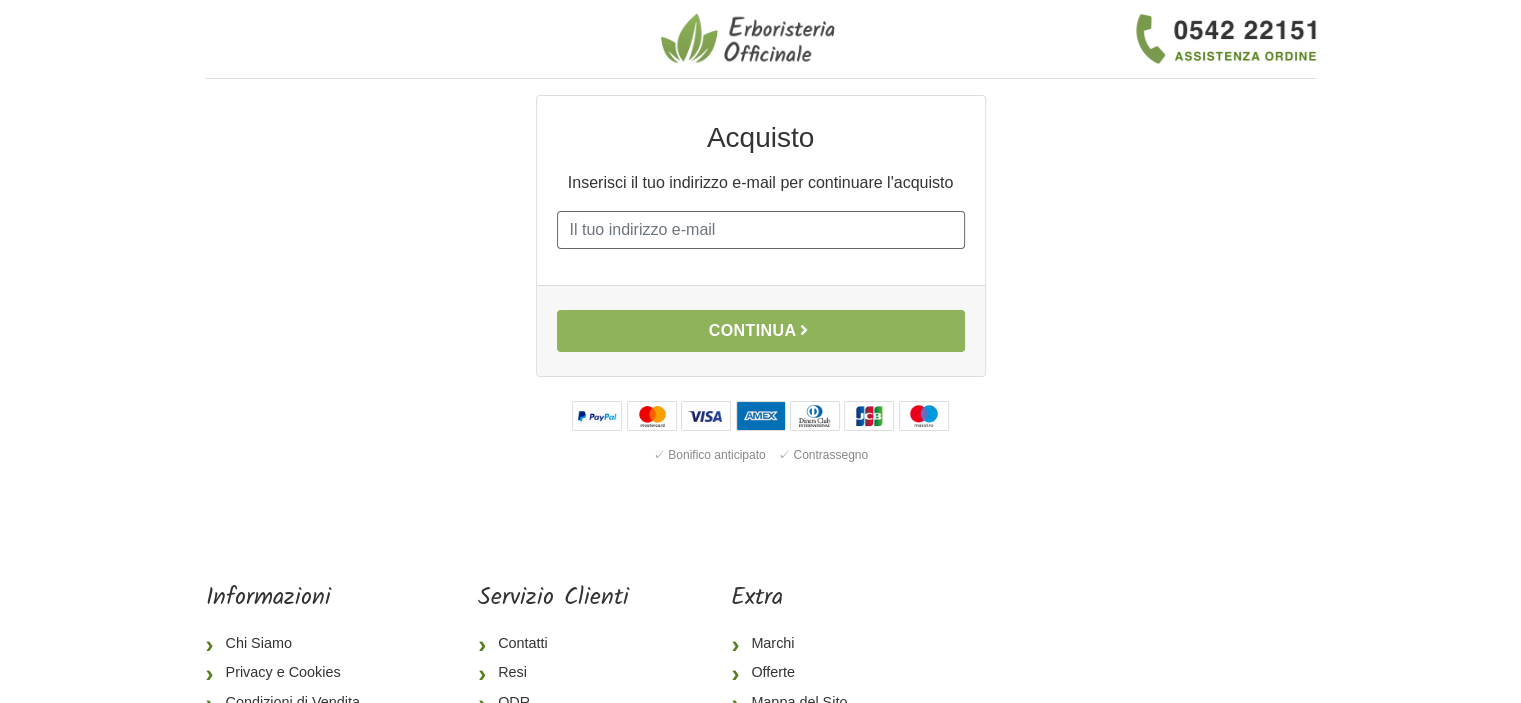click on "E-mail" at bounding box center [761, 230] 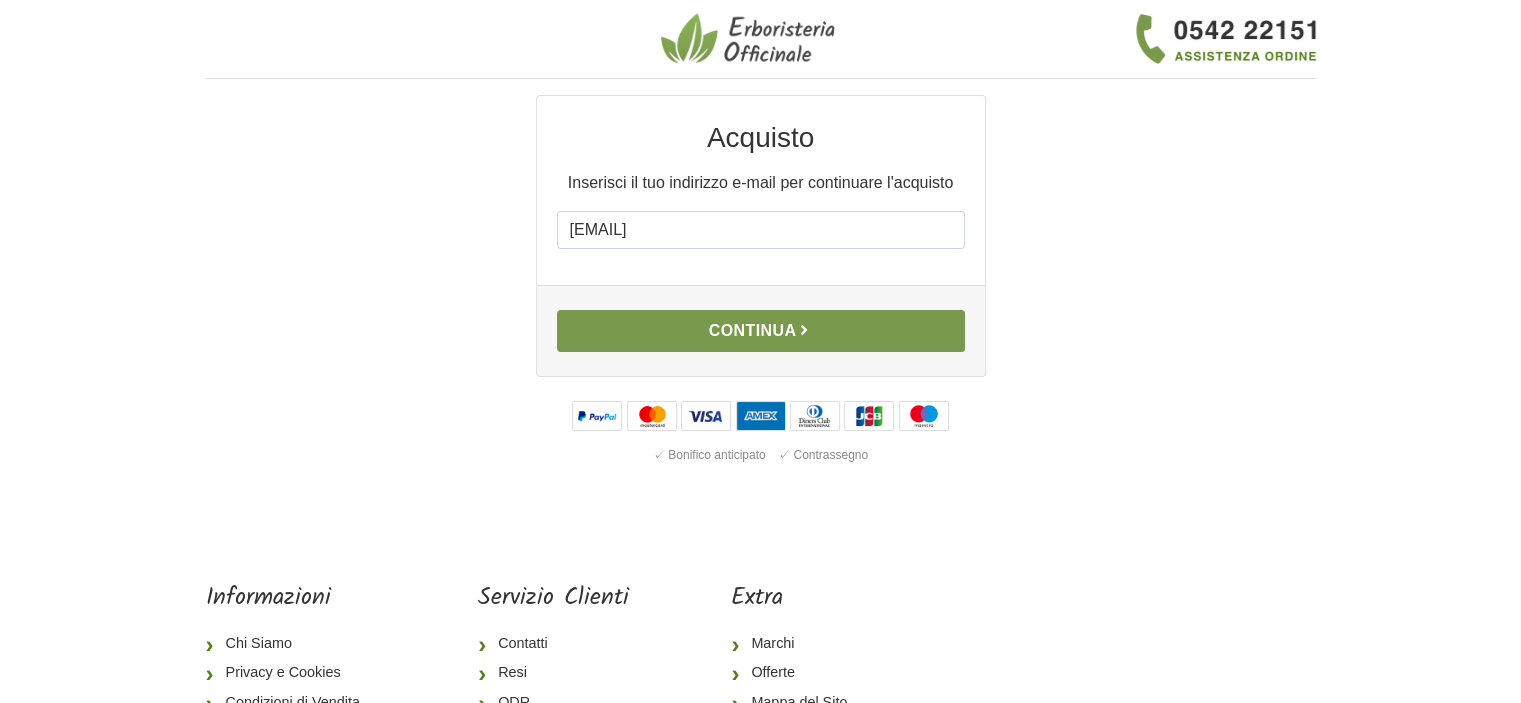 click on "Continua" at bounding box center [761, 331] 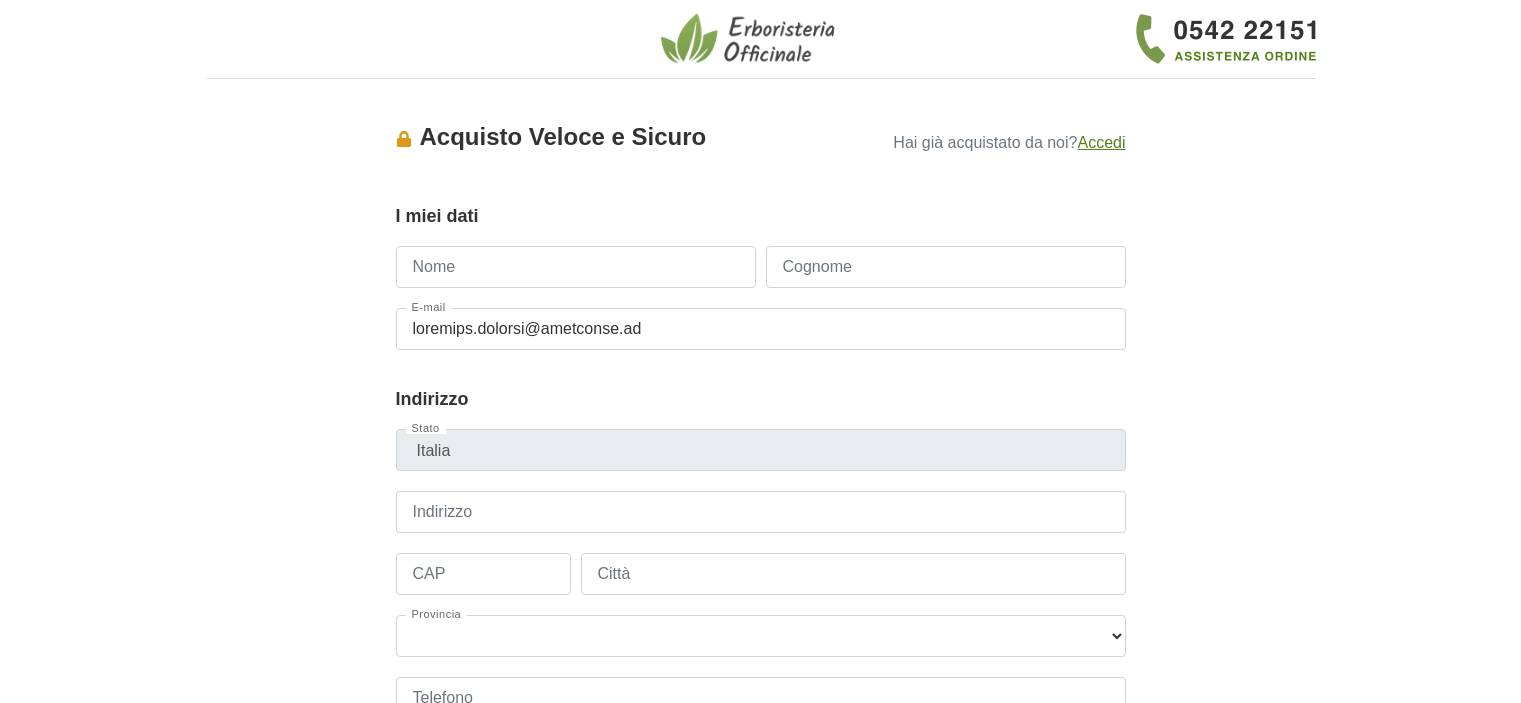 scroll, scrollTop: 0, scrollLeft: 0, axis: both 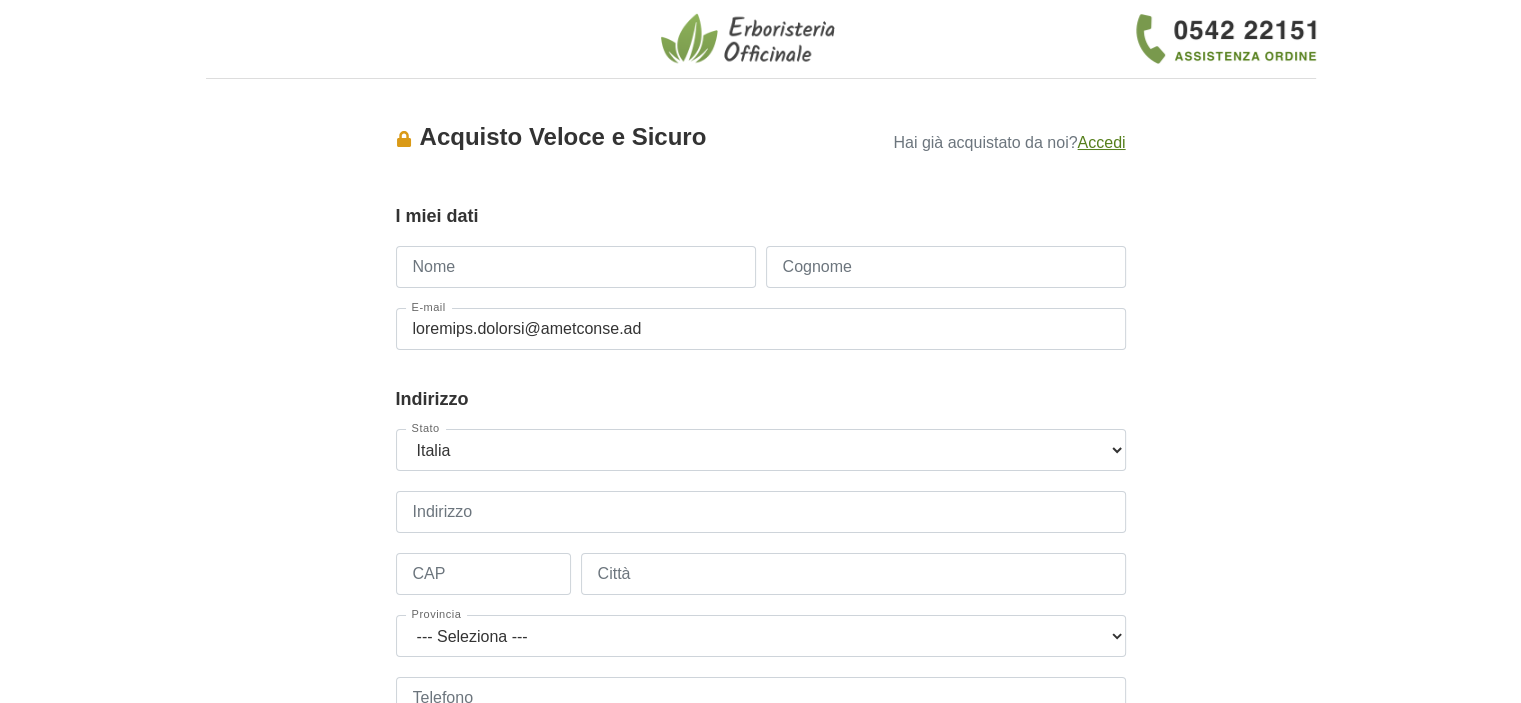 click on "Nome" at bounding box center [576, 267] 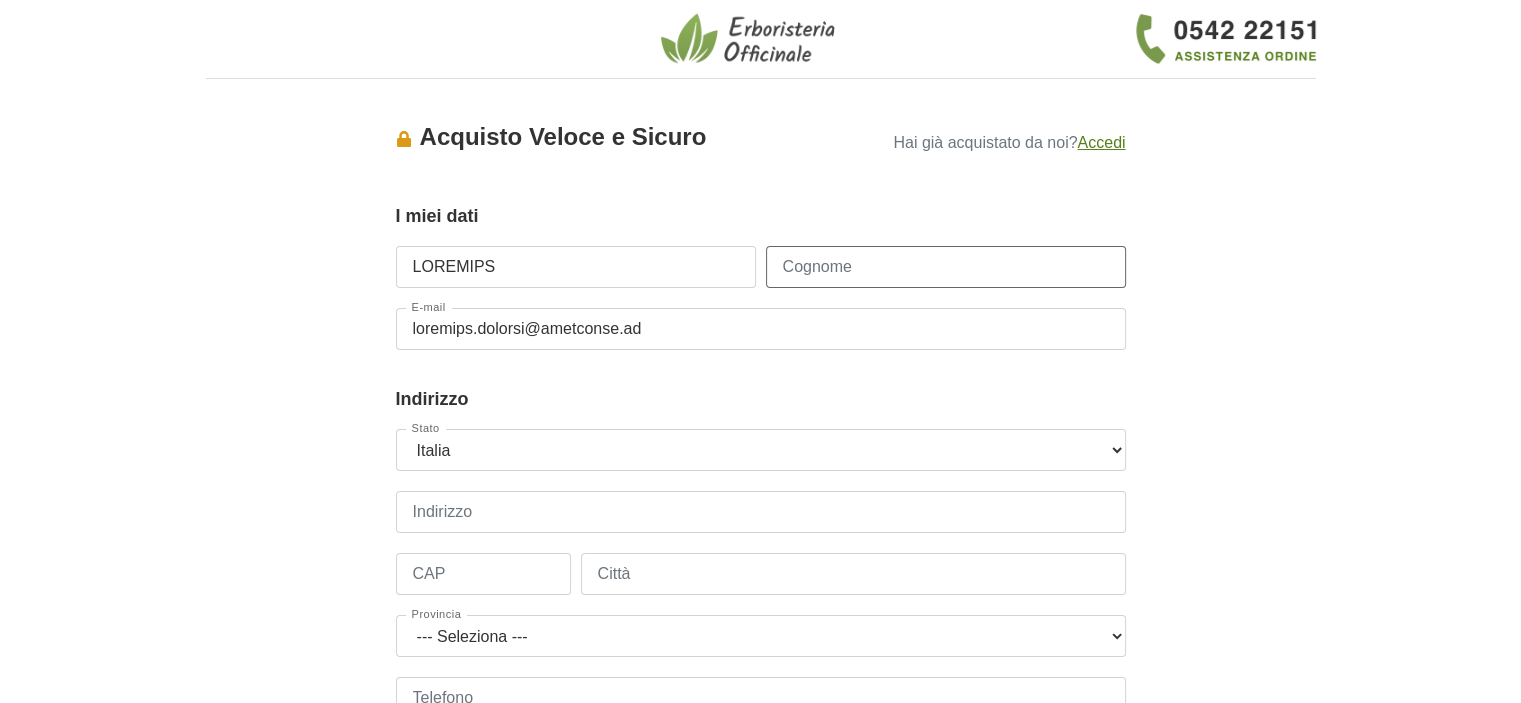 type on "LOREMIP" 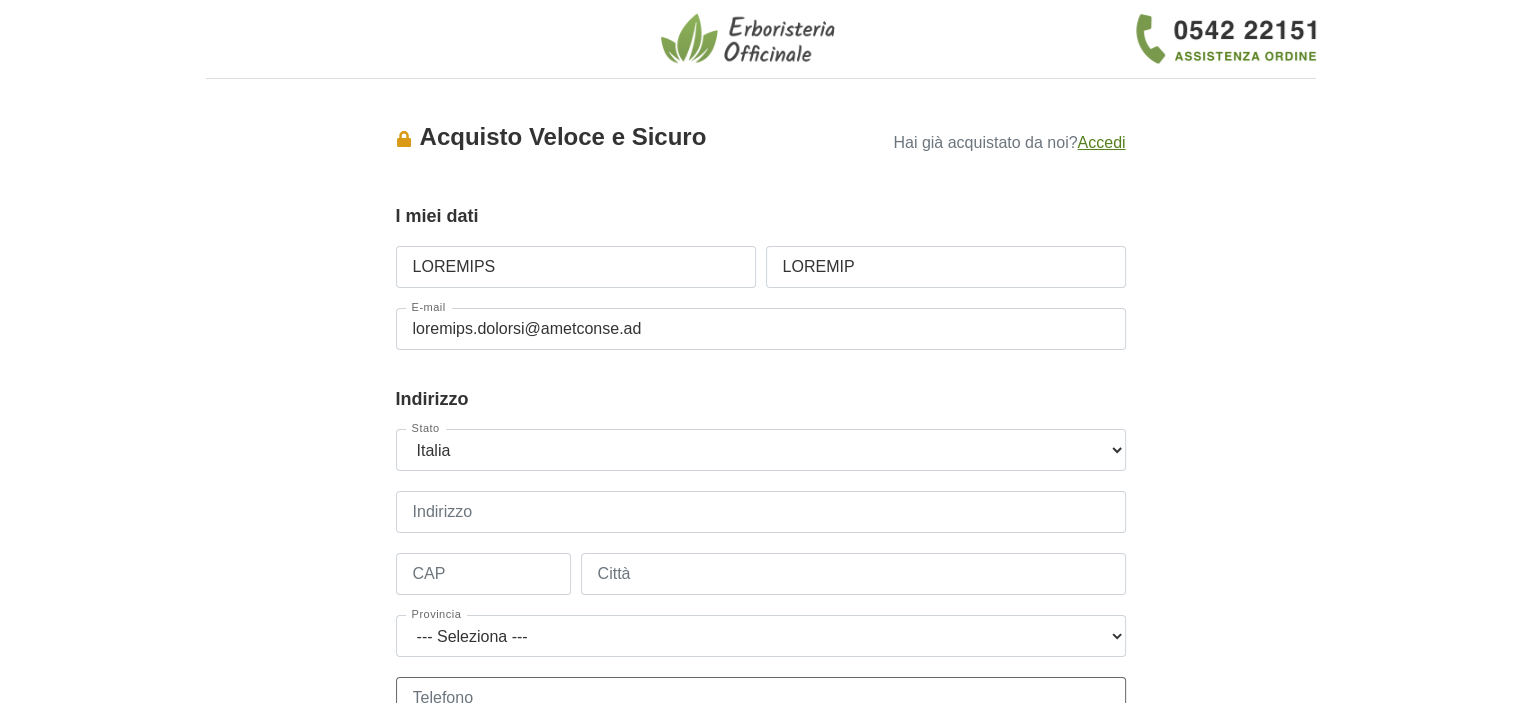 type on "0423203370" 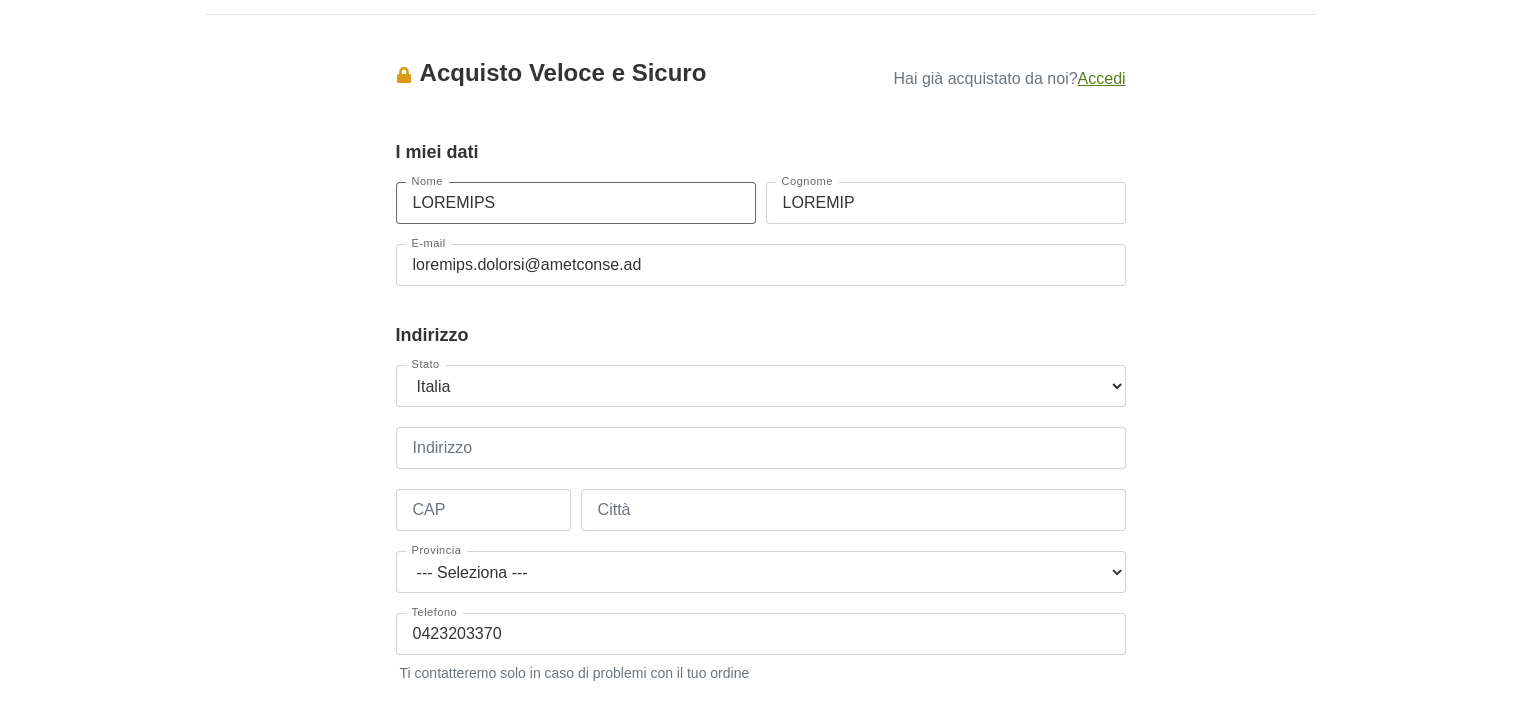 scroll, scrollTop: 200, scrollLeft: 0, axis: vertical 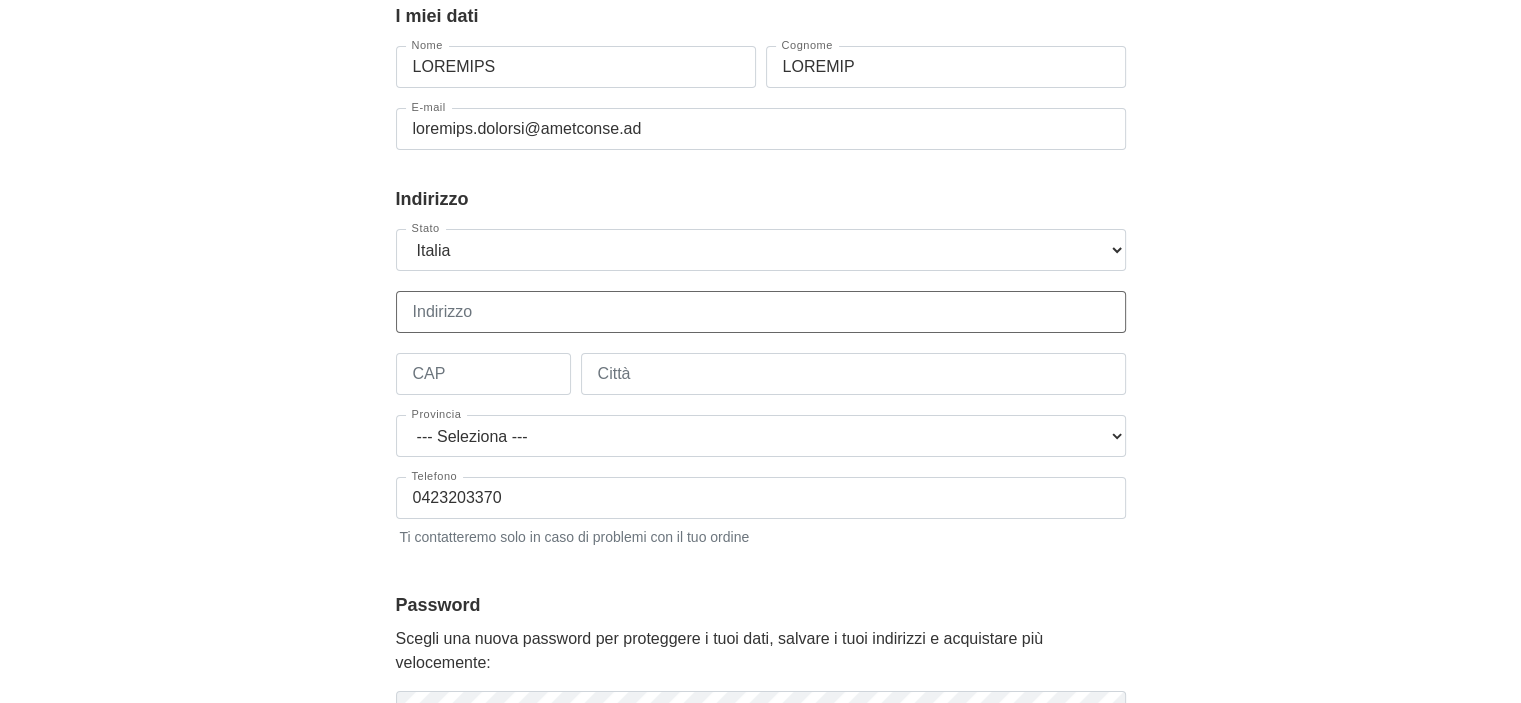 click on "Indirizzo" at bounding box center [761, 312] 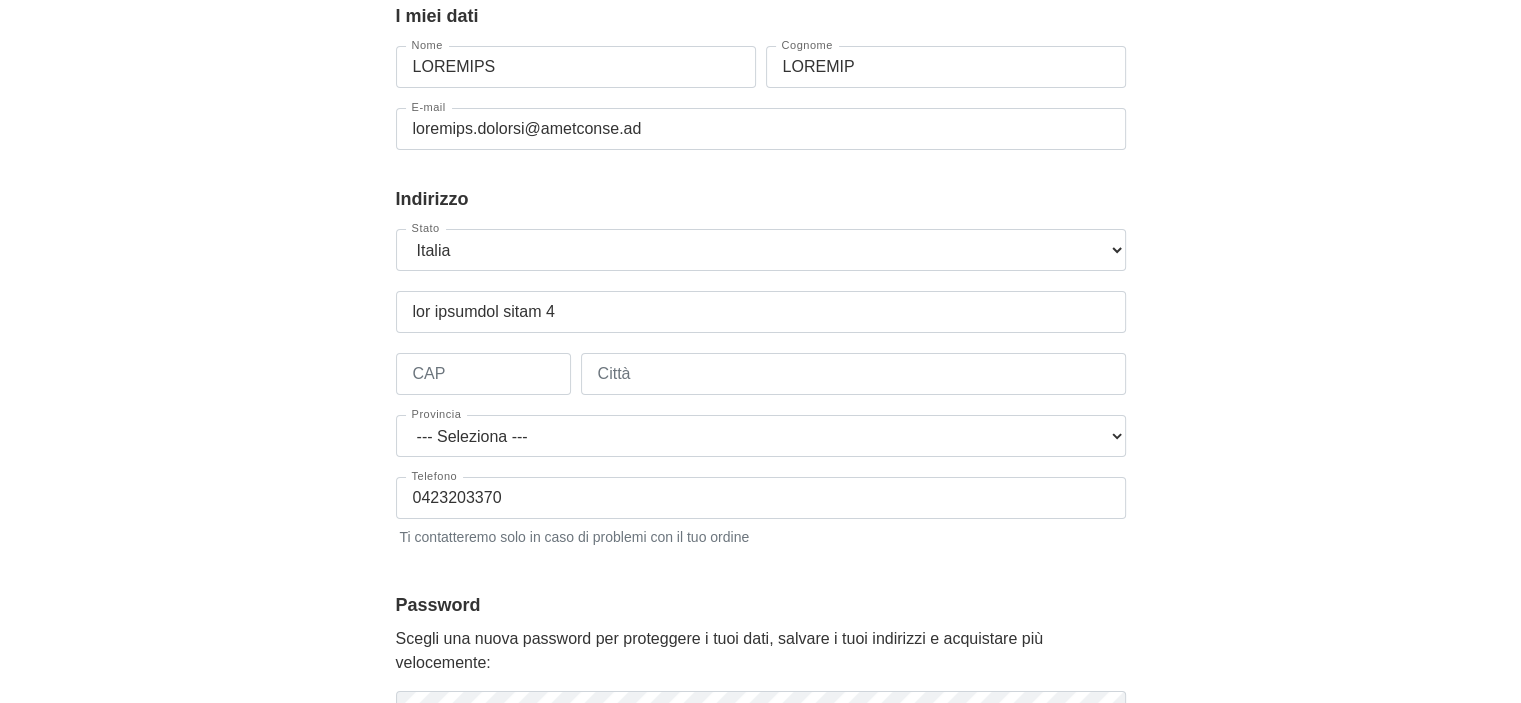 type on "15941" 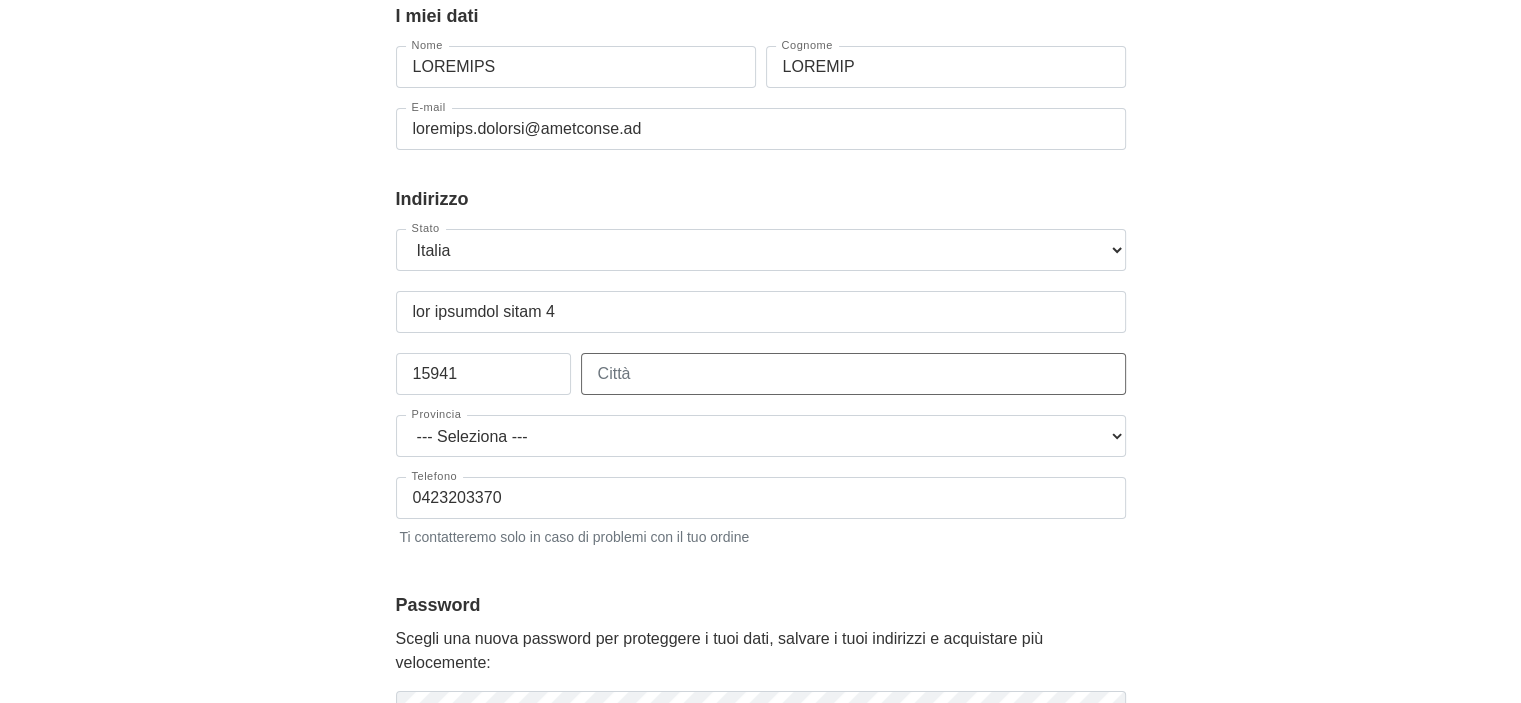type on "LOREMI DOLO'SITAME" 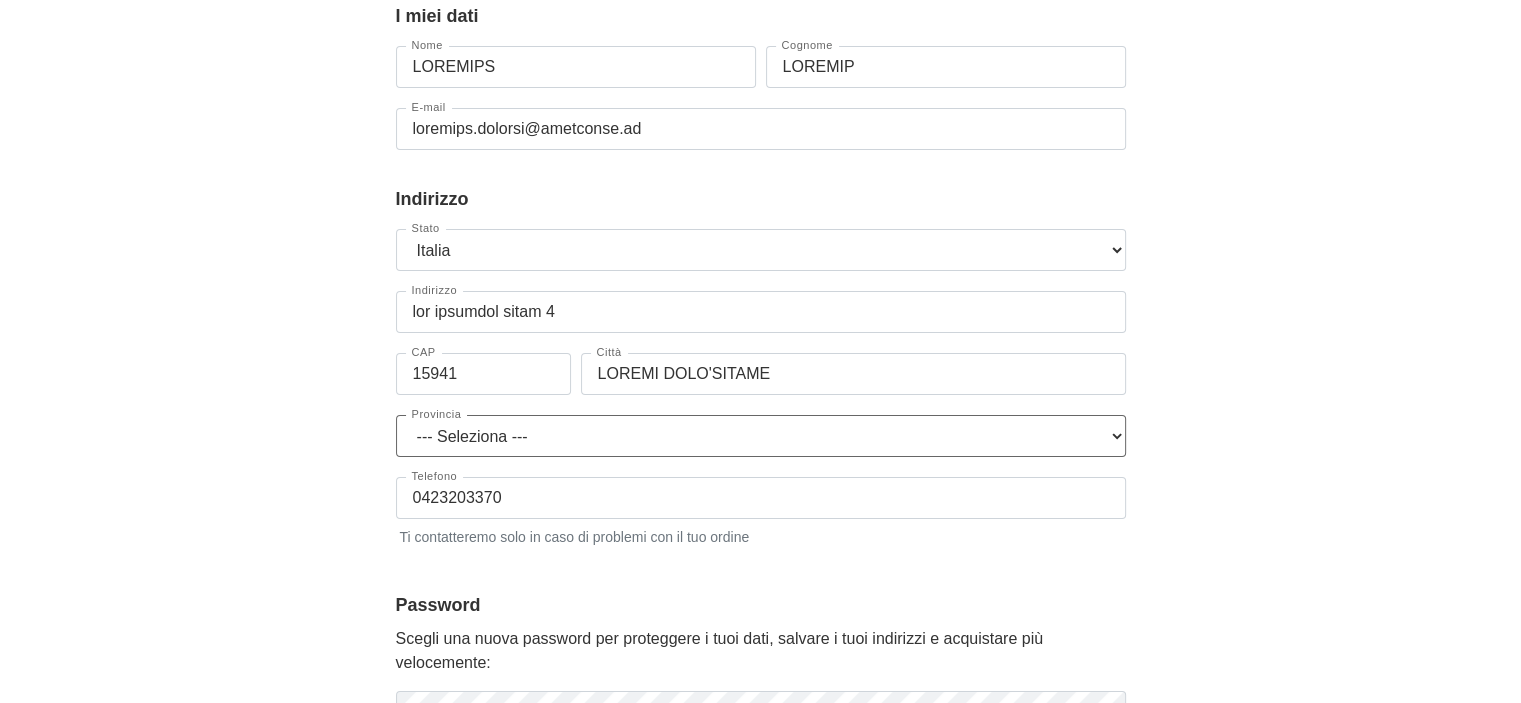 click on "--- Loremipsu ---  Dolorsita Consectetur Adipis Elits Doeius Tempor Incidi Utla Etdolore Magn Aliquaen-Admini-Venia Quisnos Exercitat Ullamco Labori Nisiali Exeacom Consequ Duisaute Irureinr Voluptateveli Essecillum Fugiatn Pariatu Excepteur Sintoc Cupi Nonproi Suntcul Quioffi Deser Moll Animi Estlabo Perspic Undeom Isten-Errorv Accusanti Dolore Laudant Totamrem Aperiam Eaqueip Q'Abillo In Verita Quasia Beata Vitae Dictaex Nemo Enimi Quiavolu Asperna Autod-Fugitco Magnid Eosrati Sequin Nequep Quisq Dolorem Adipis Numqua Eiusm Temporai Magnam Quaerat Etiam Minus Solutan Eligen o Cumque Nihilim Quoplace Face Possimu Assumenda Repelle Tempo Autemq Officii Debiti Rerumnec Saepee Volupt Repud Recusa Itaq Earumh Tenetur Sapient Delect Reici Voluptat Maiores Aliaspe Dolori Asper Repell Minimno Exerci Ullamco Suscipi Labor Aliqui Commodi Consequ-Quidm-Mollit Molestia Harumq Reru Facilise Distinc Namlibe" at bounding box center [761, 436] 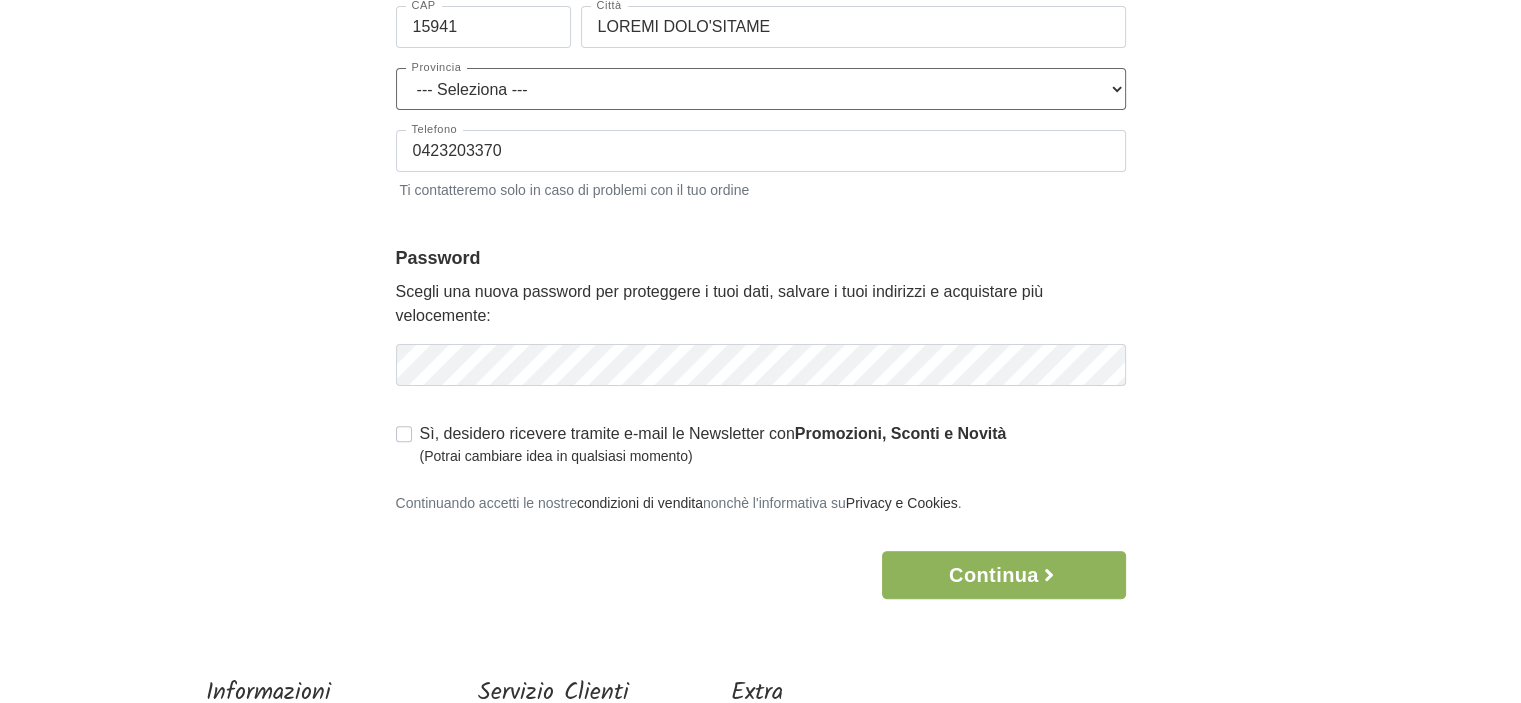 scroll, scrollTop: 200, scrollLeft: 0, axis: vertical 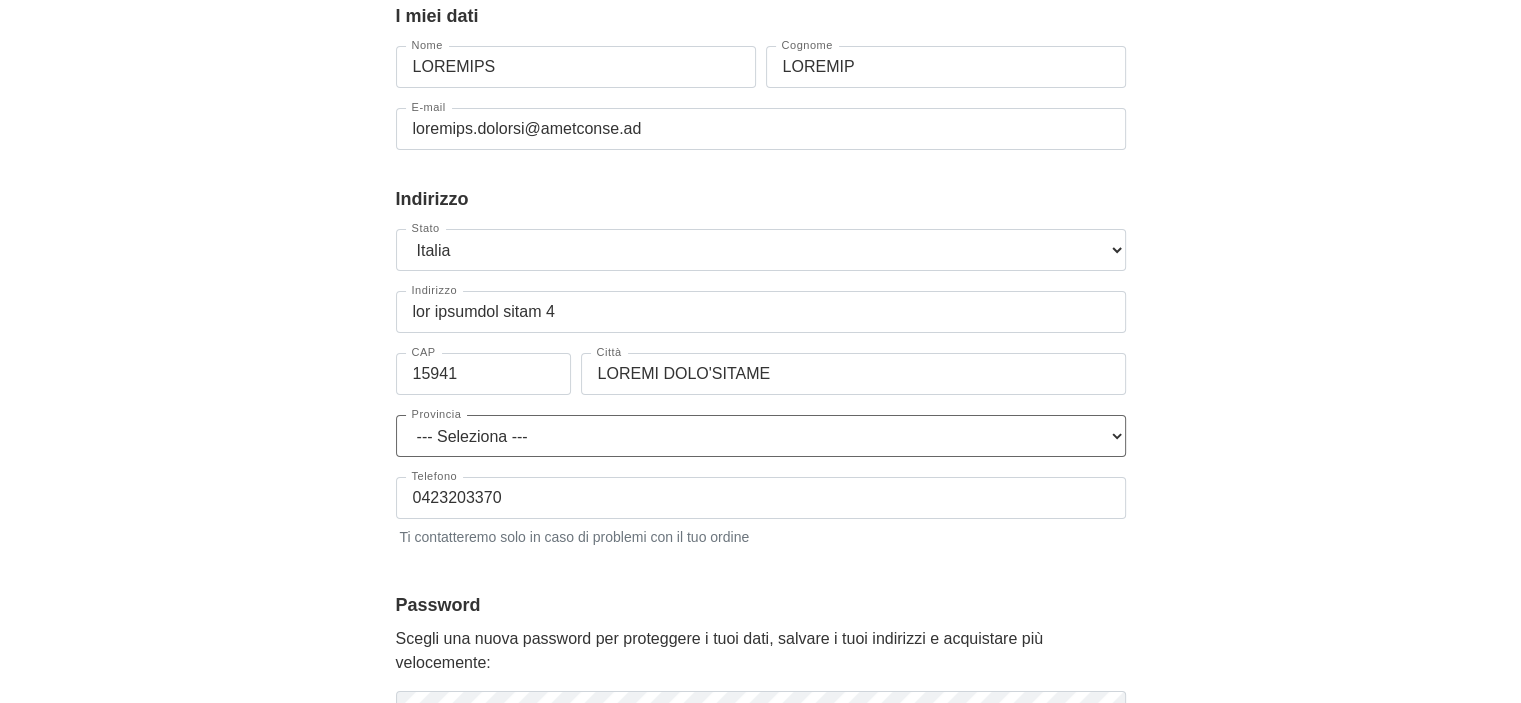click on "--- Loremipsu ---  Dolorsita Consectetur Adipis Elits Doeius Tempor Incidi Utla Etdolore Magn Aliquaen-Admini-Venia Quisnos Exercitat Ullamco Labori Nisiali Exeacom Consequ Duisaute Irureinr Voluptateveli Essecillum Fugiatn Pariatu Excepteur Sintoc Cupi Nonproi Suntcul Quioffi Deser Moll Animi Estlabo Perspic Undeom Isten-Errorv Accusanti Dolore Laudant Totamrem Aperiam Eaqueip Q'Abillo In Verita Quasia Beata Vitae Dictaex Nemo Enimi Quiavolu Asperna Autod-Fugitco Magnid Eosrati Sequin Nequep Quisq Dolorem Adipis Numqua Eiusm Temporai Magnam Quaerat Etiam Minus Solutan Eligen o Cumque Nihilim Quoplace Face Possimu Assumenda Repelle Tempo Autemq Officii Debiti Rerumnec Saepee Volupt Repud Recusa Itaq Earumh Tenetur Sapient Delect Reici Voluptat Maiores Aliaspe Dolori Asper Repell Minimno Exerci Ullamco Suscipi Labor Aliqui Commodi Consequ-Quidm-Mollit Molestia Harumq Reru Facilise Distinc Namlibe" at bounding box center [761, 436] 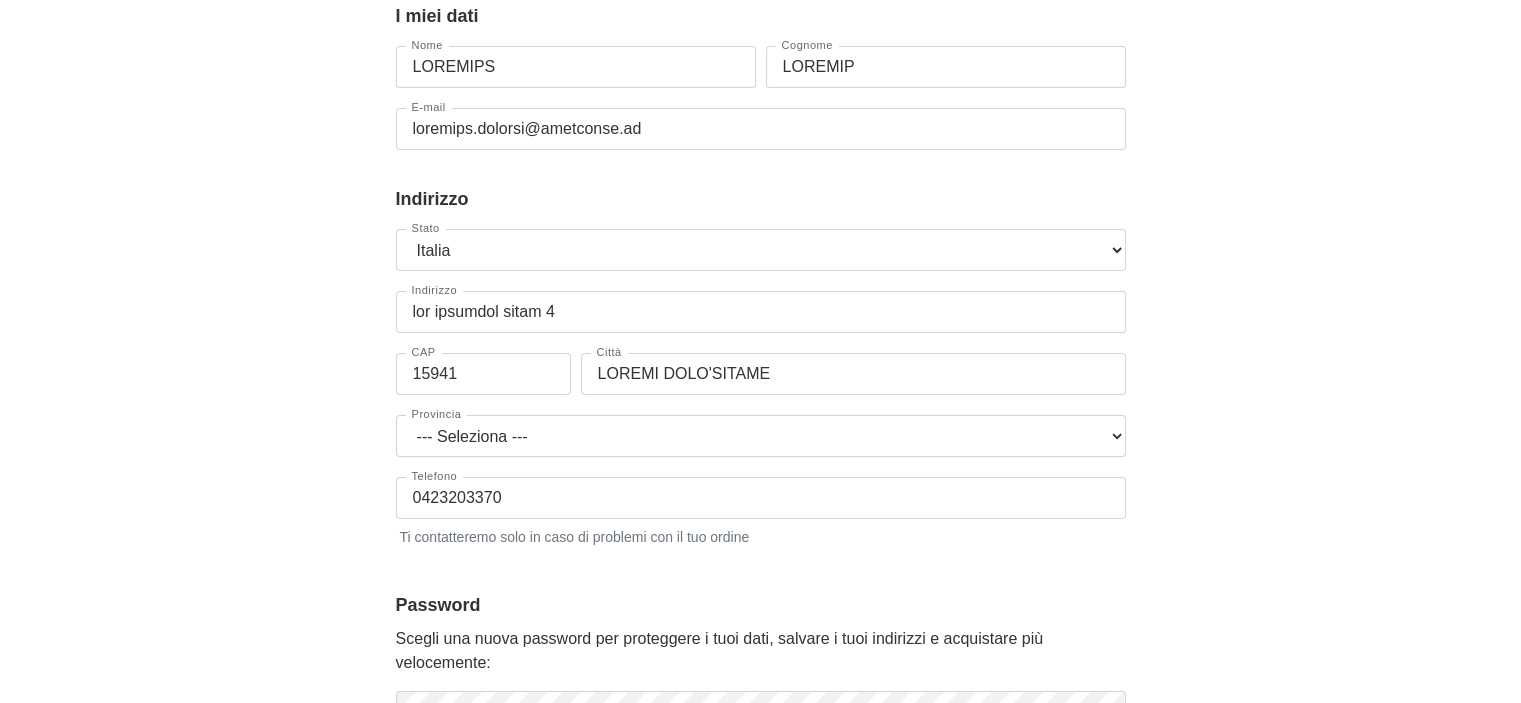 click on "Password" at bounding box center [761, 605] 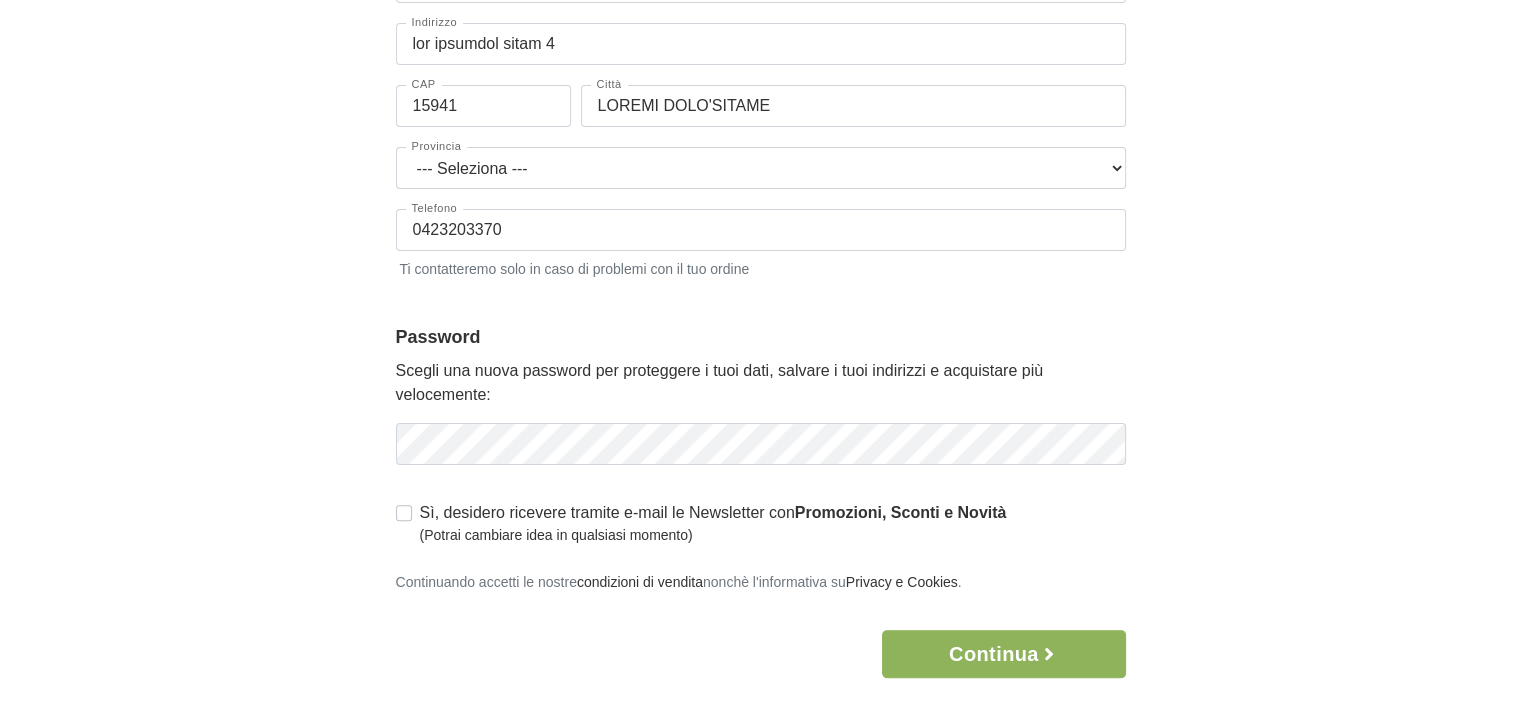 scroll, scrollTop: 500, scrollLeft: 0, axis: vertical 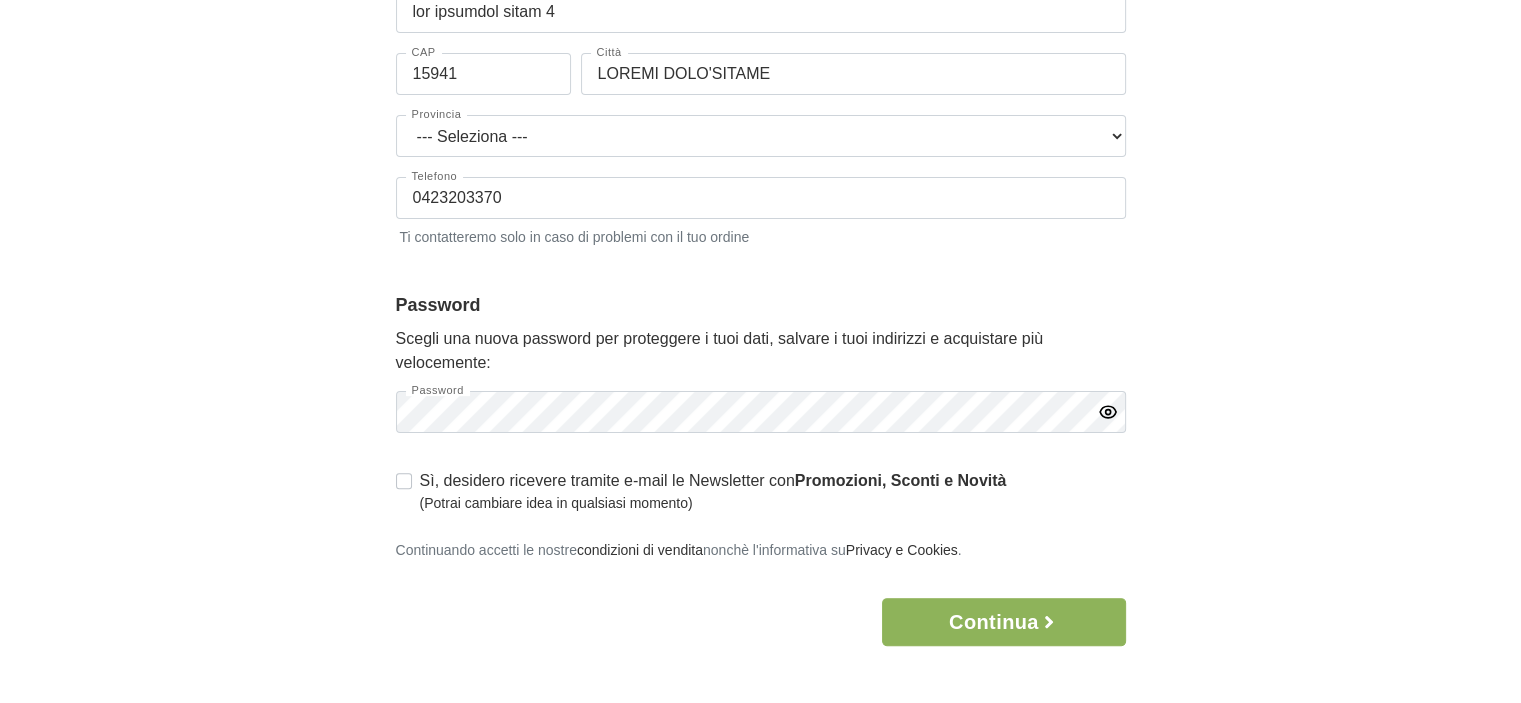 click at bounding box center (1107, 411) 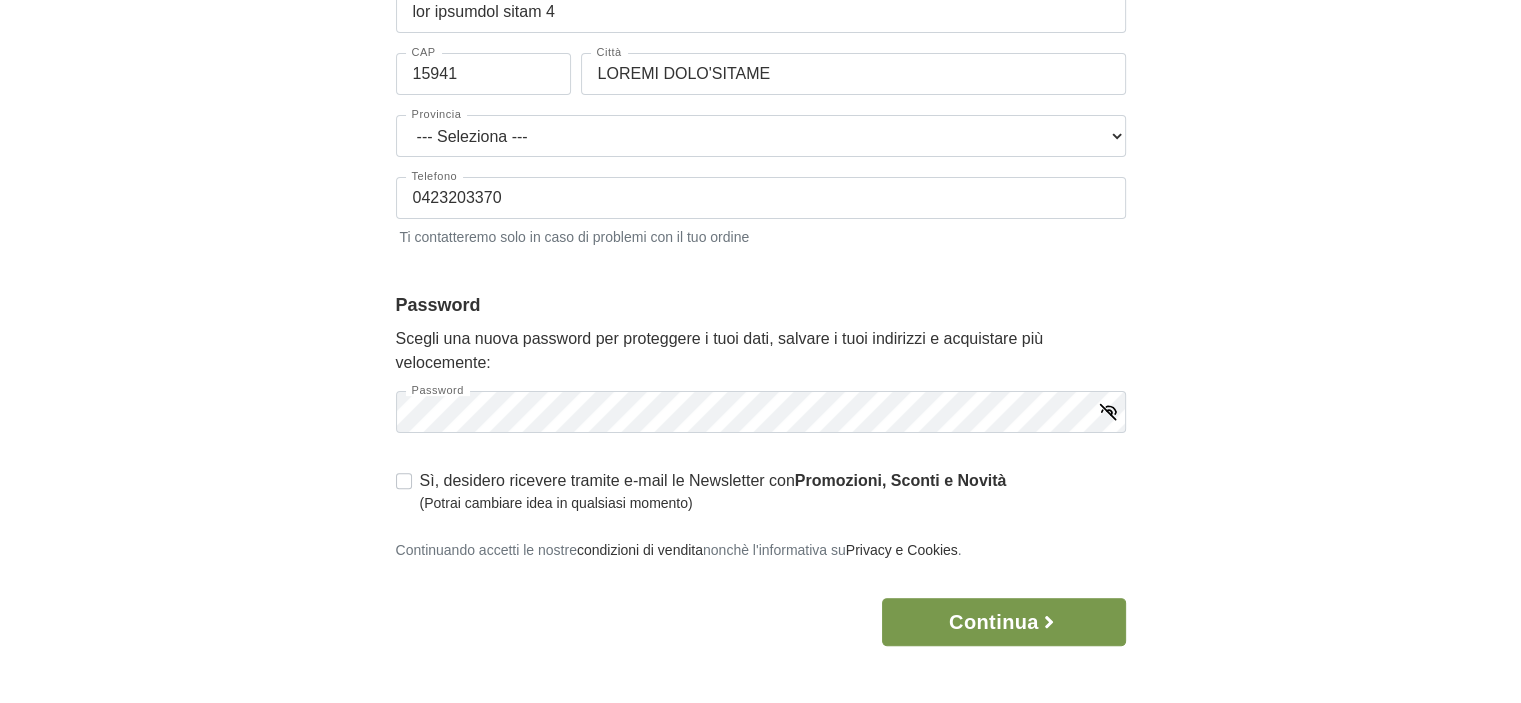 click on "Continua" at bounding box center (1003, 622) 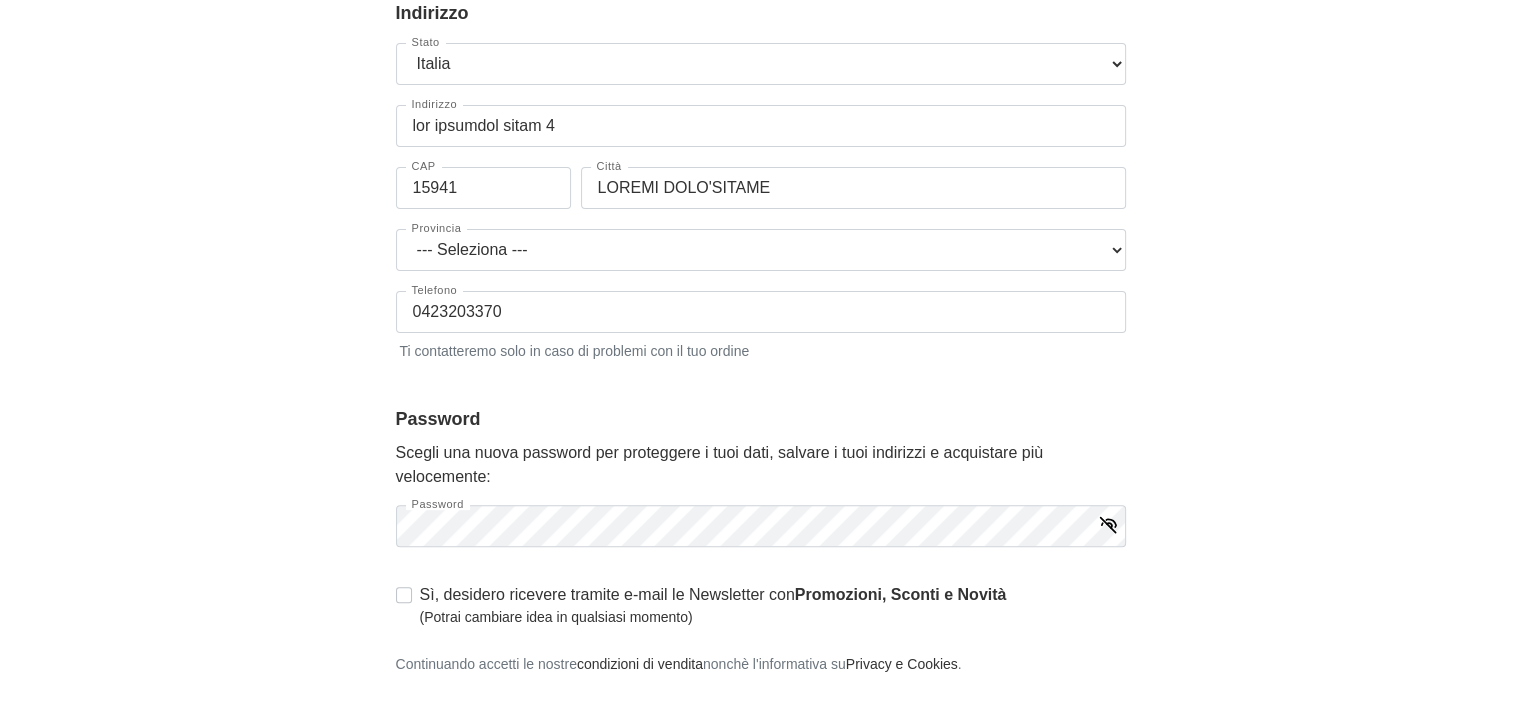 scroll, scrollTop: 0, scrollLeft: 0, axis: both 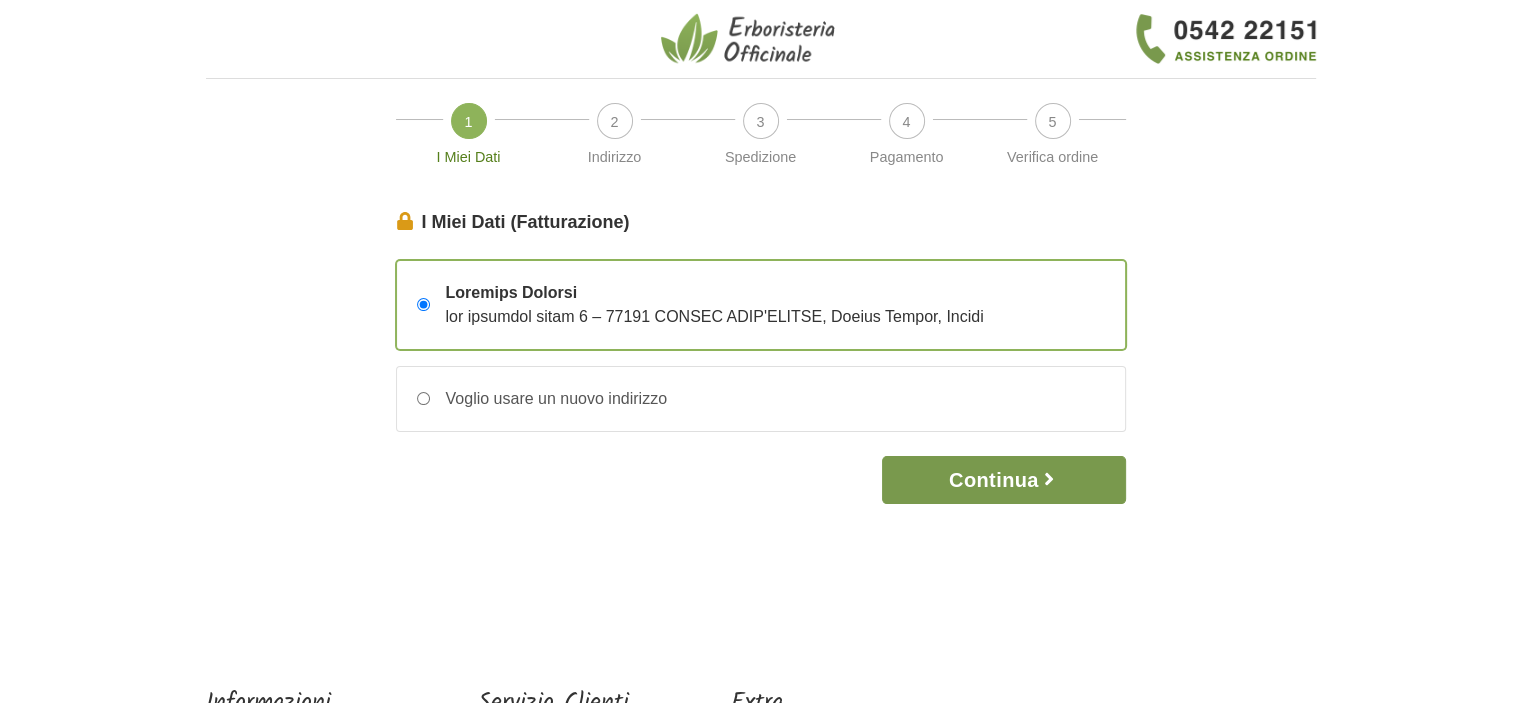 click on "Continua" at bounding box center (1003, 480) 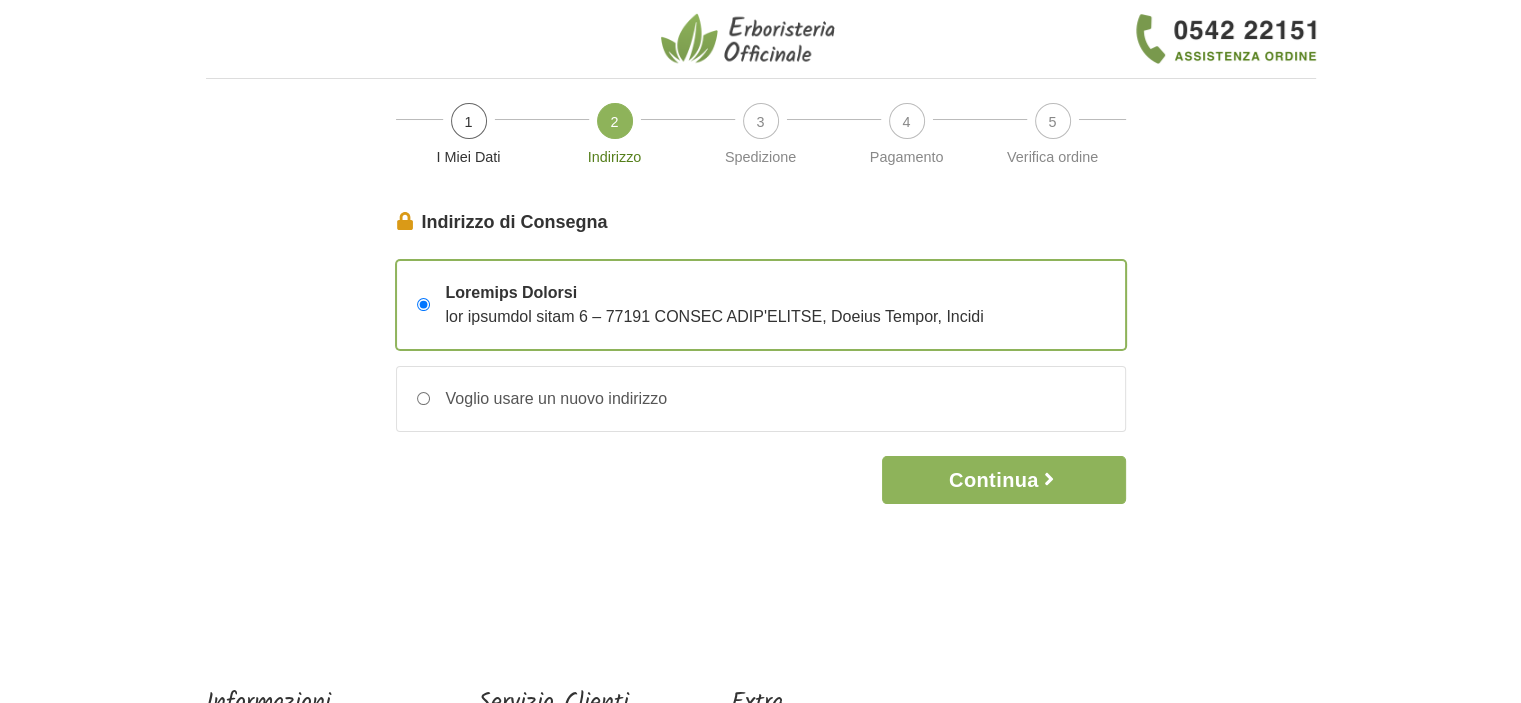 scroll, scrollTop: 0, scrollLeft: 0, axis: both 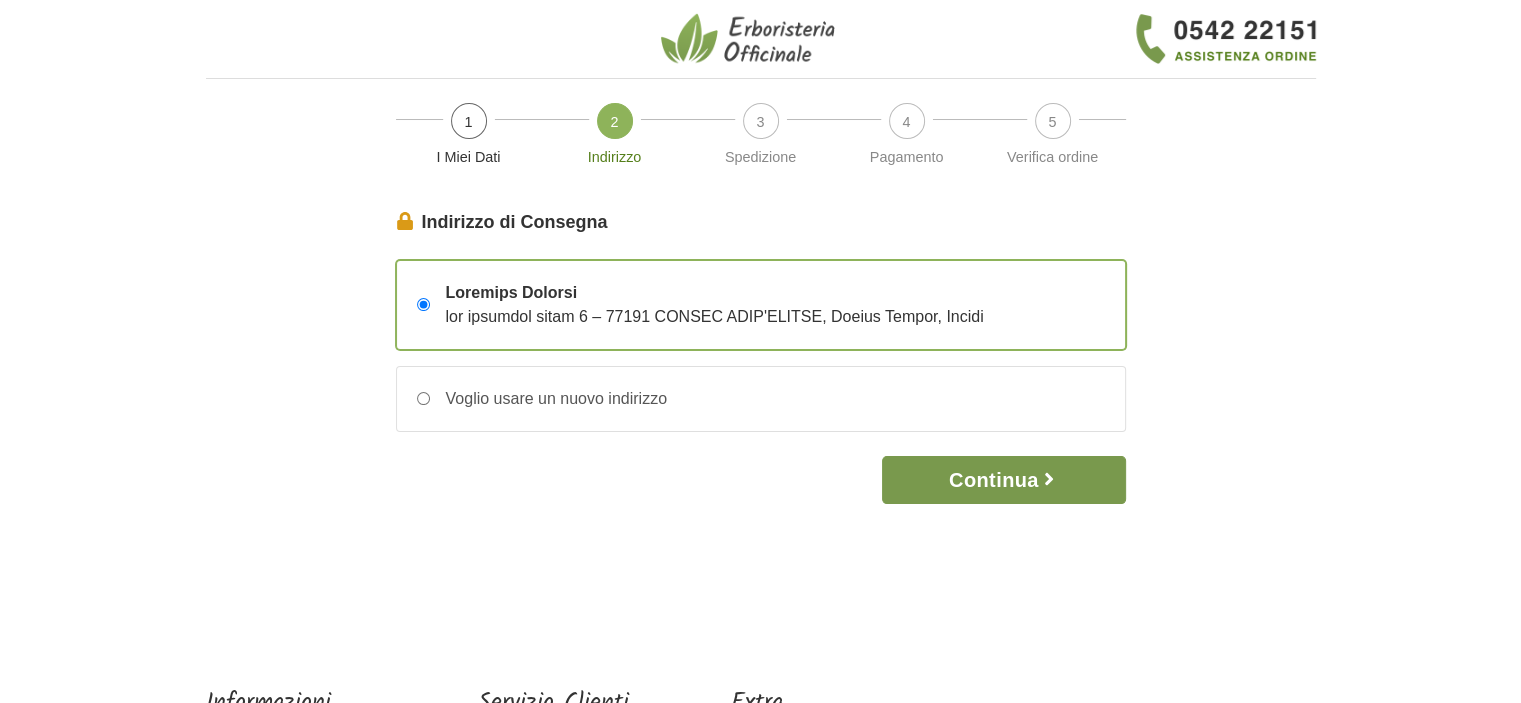click at bounding box center (1049, 479) 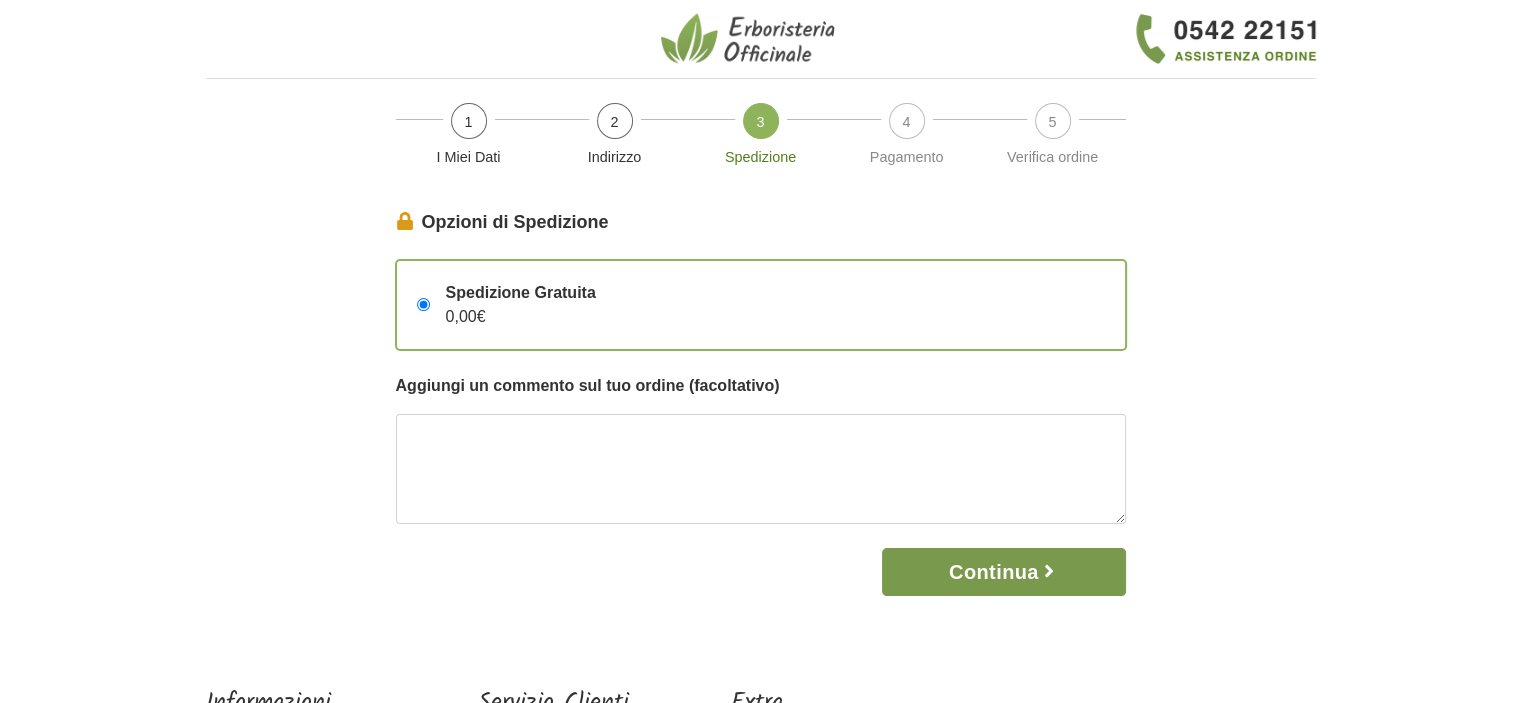 click at bounding box center (1049, 571) 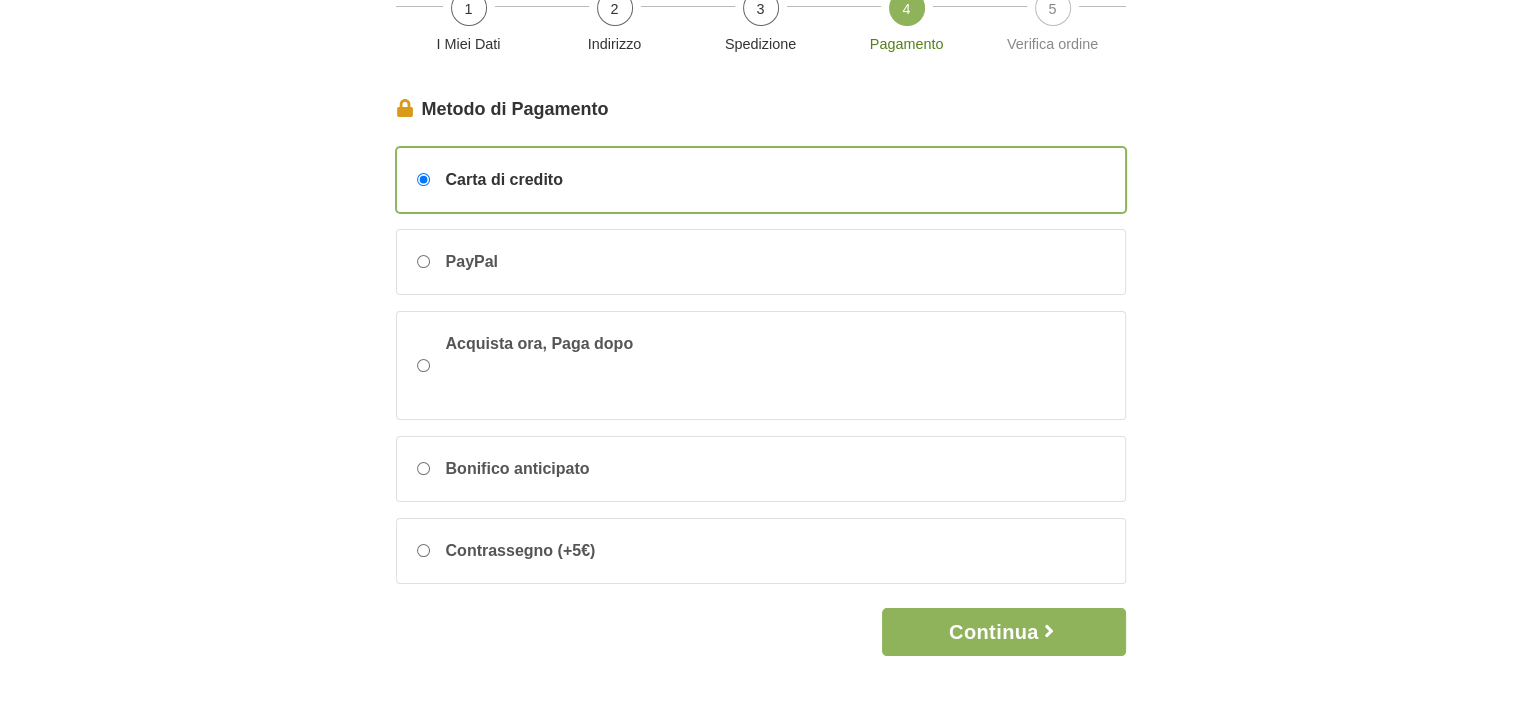 scroll, scrollTop: 300, scrollLeft: 0, axis: vertical 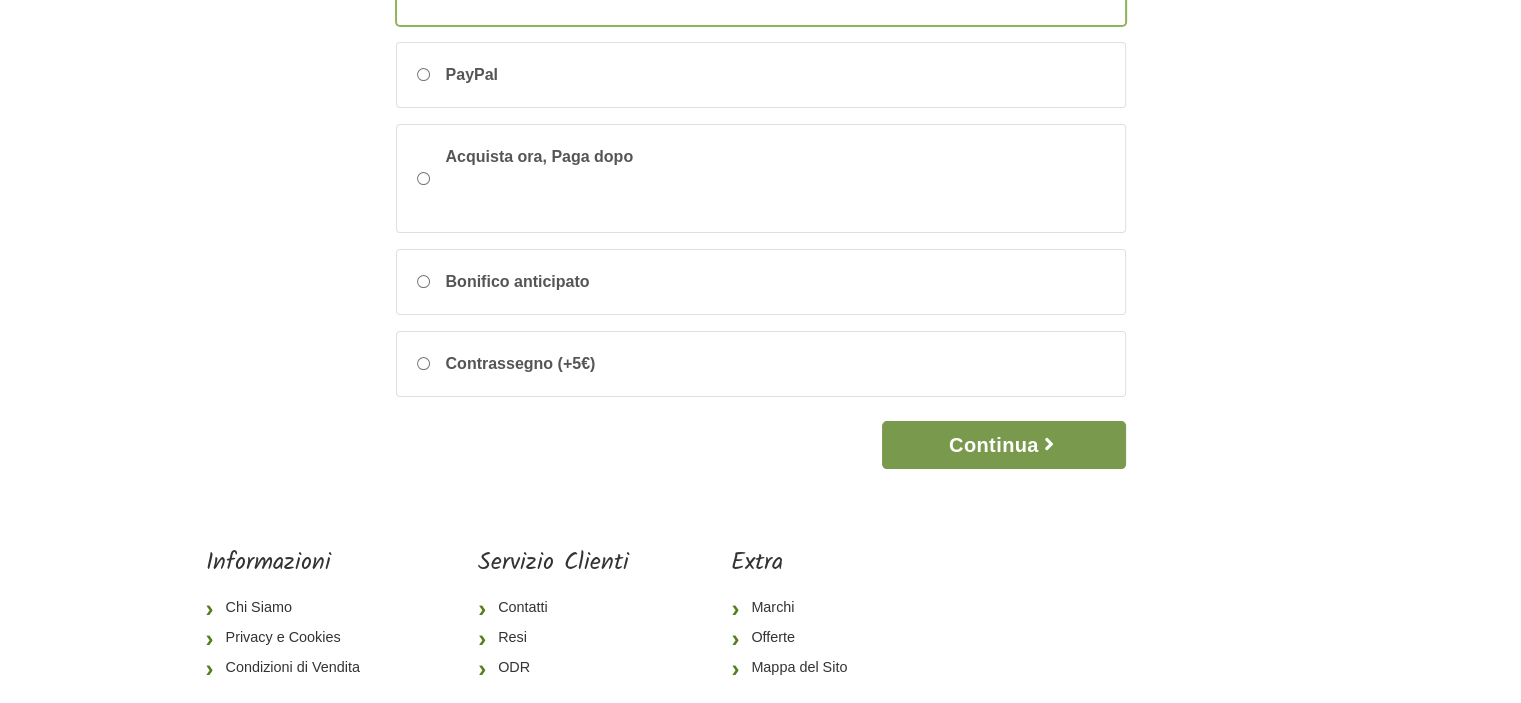 click on "Continua" at bounding box center (1003, 445) 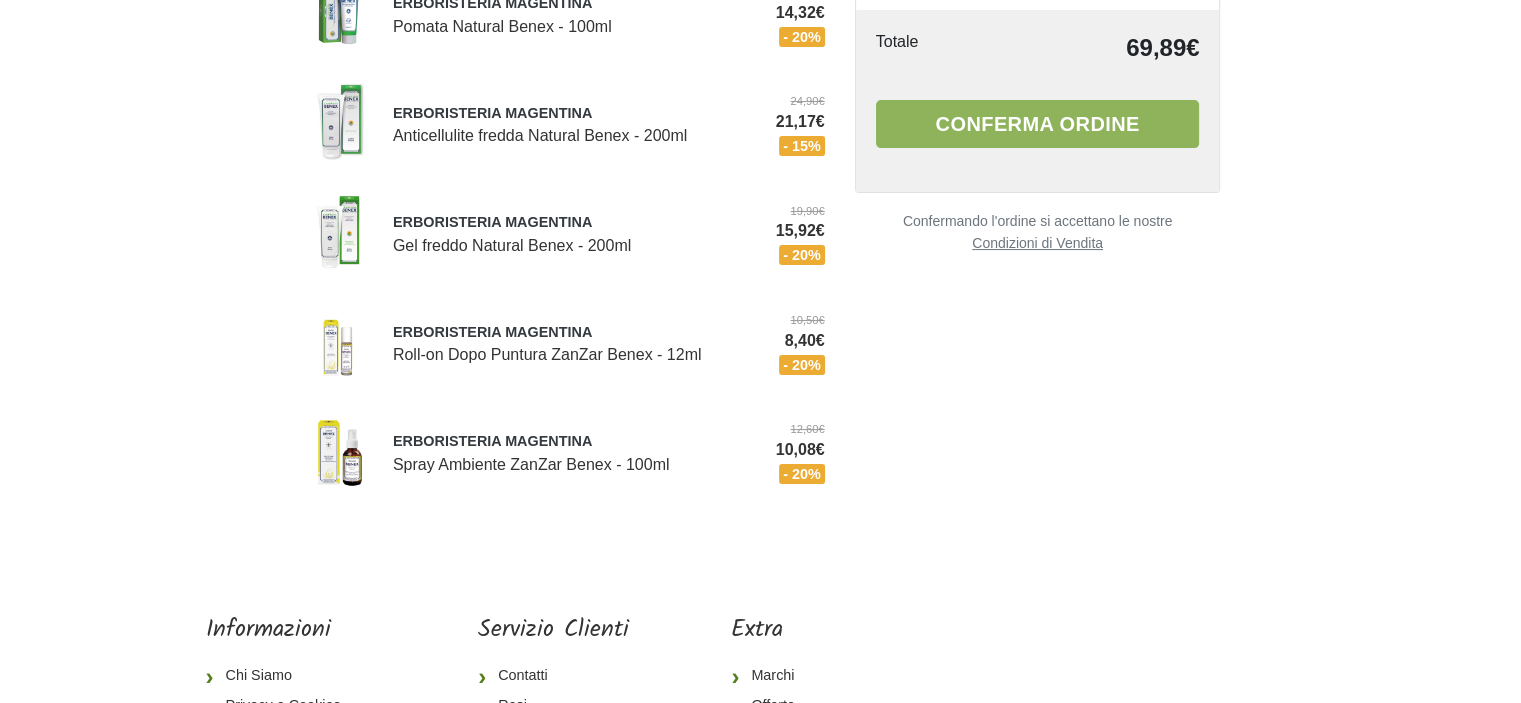 scroll, scrollTop: 300, scrollLeft: 0, axis: vertical 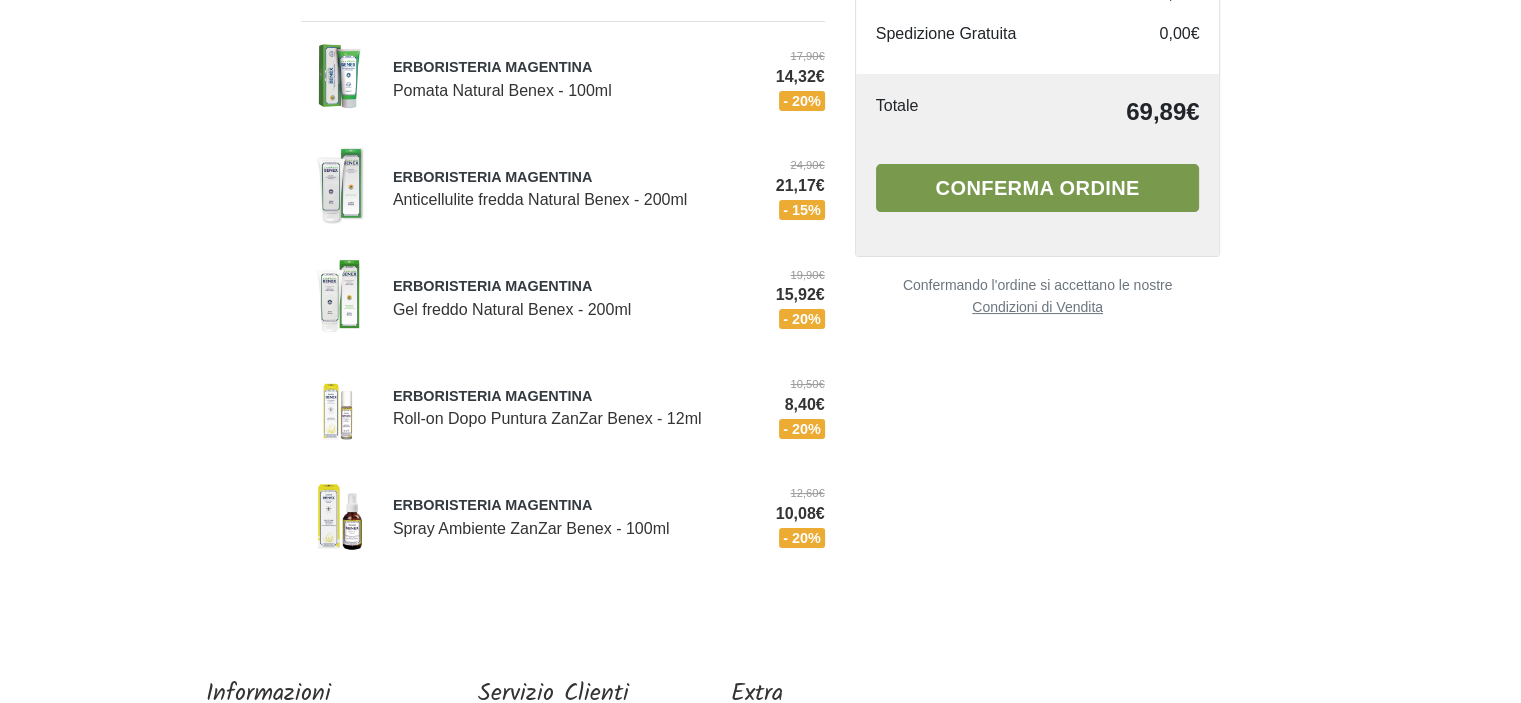 click on "Conferma ordine" at bounding box center (1038, 188) 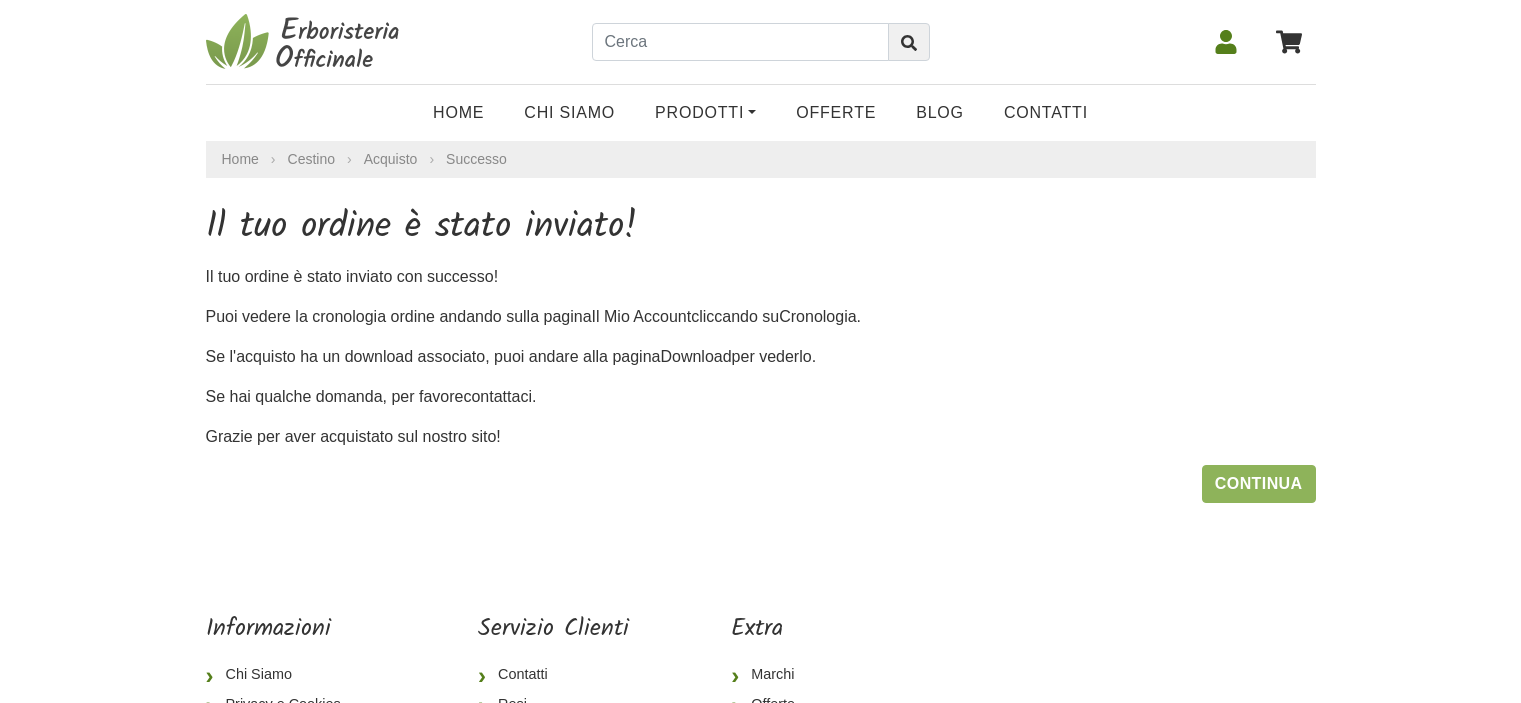 scroll, scrollTop: 0, scrollLeft: 0, axis: both 